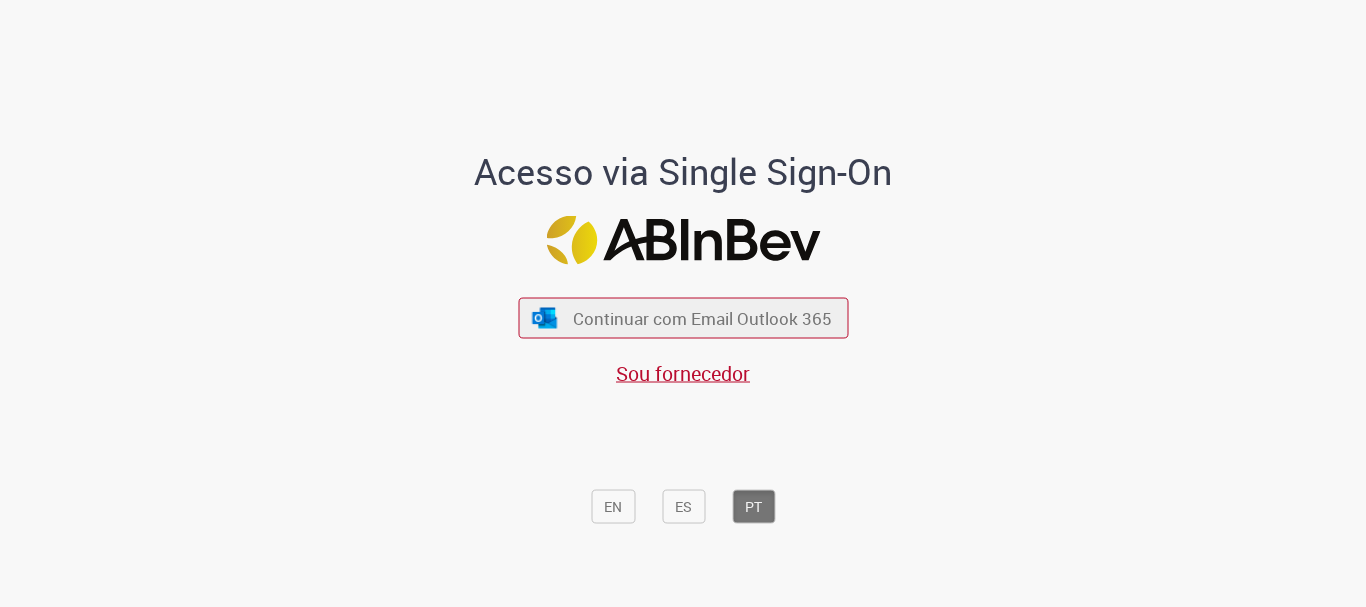 scroll, scrollTop: 0, scrollLeft: 0, axis: both 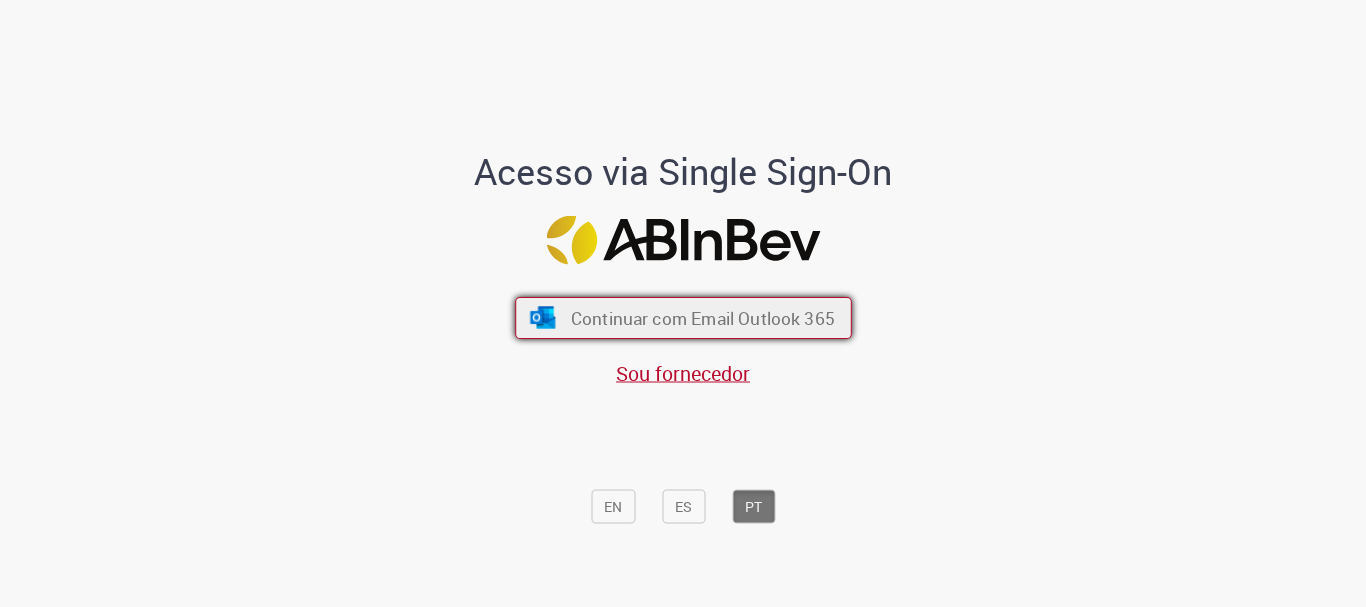 click on "Continuar com Email Outlook 365" at bounding box center (702, 318) 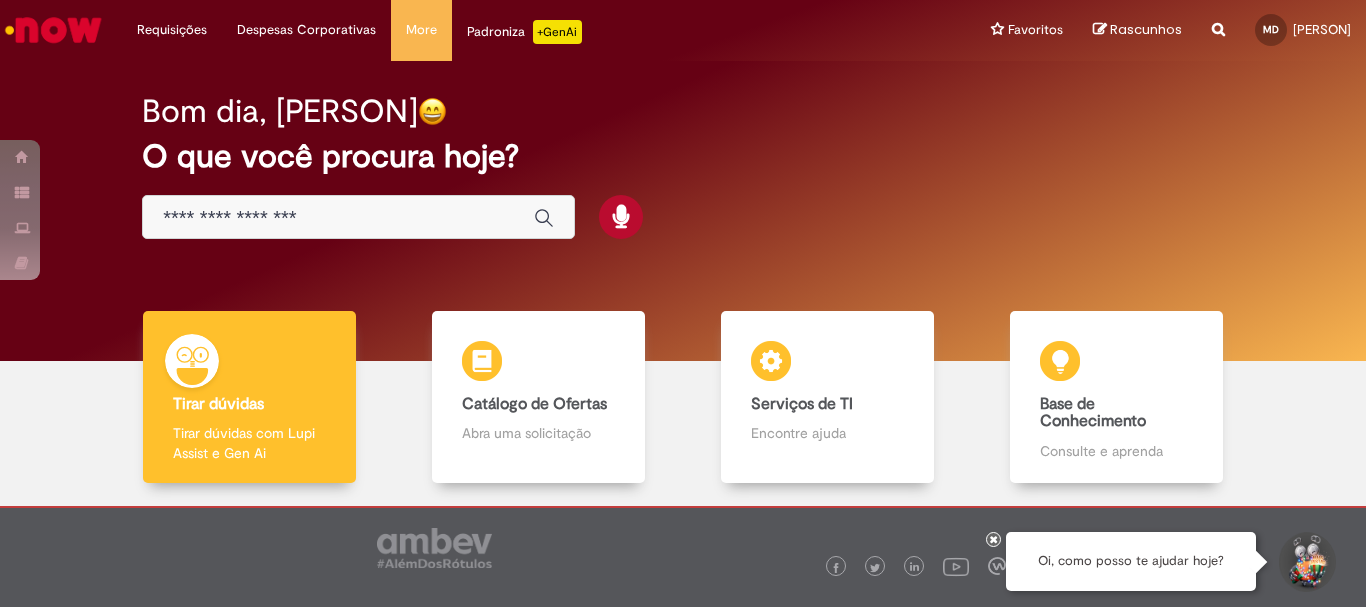 scroll, scrollTop: 0, scrollLeft: 0, axis: both 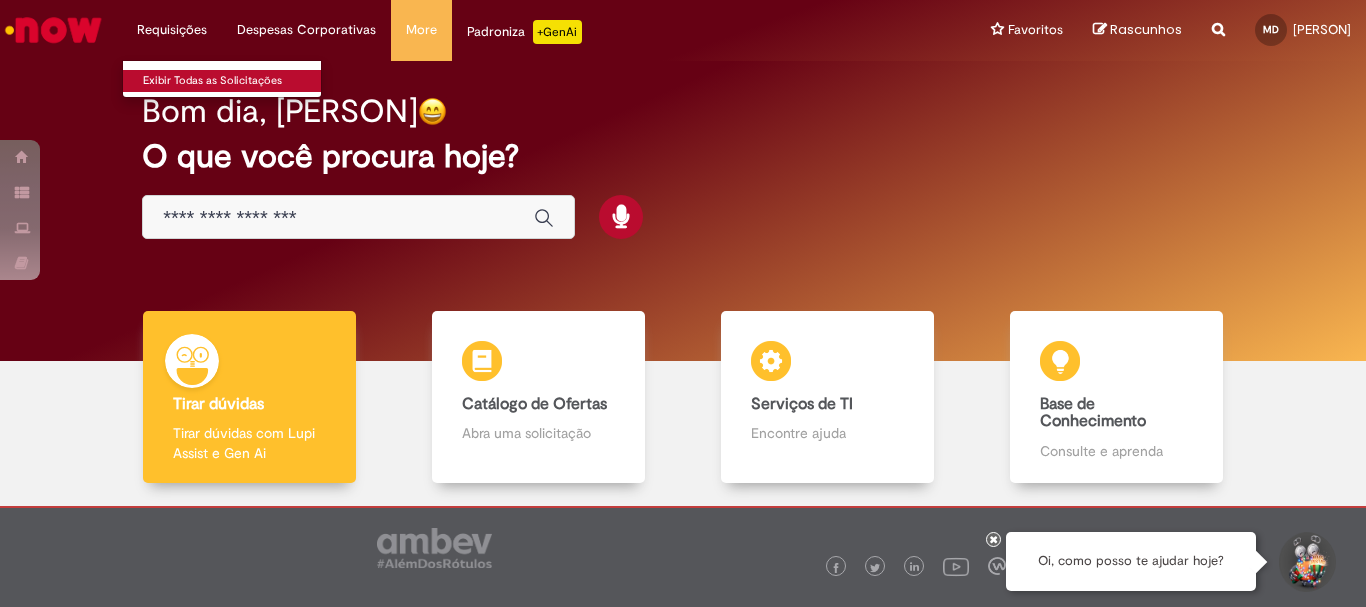 click on "Exibir Todas as Solicitações" at bounding box center [233, 81] 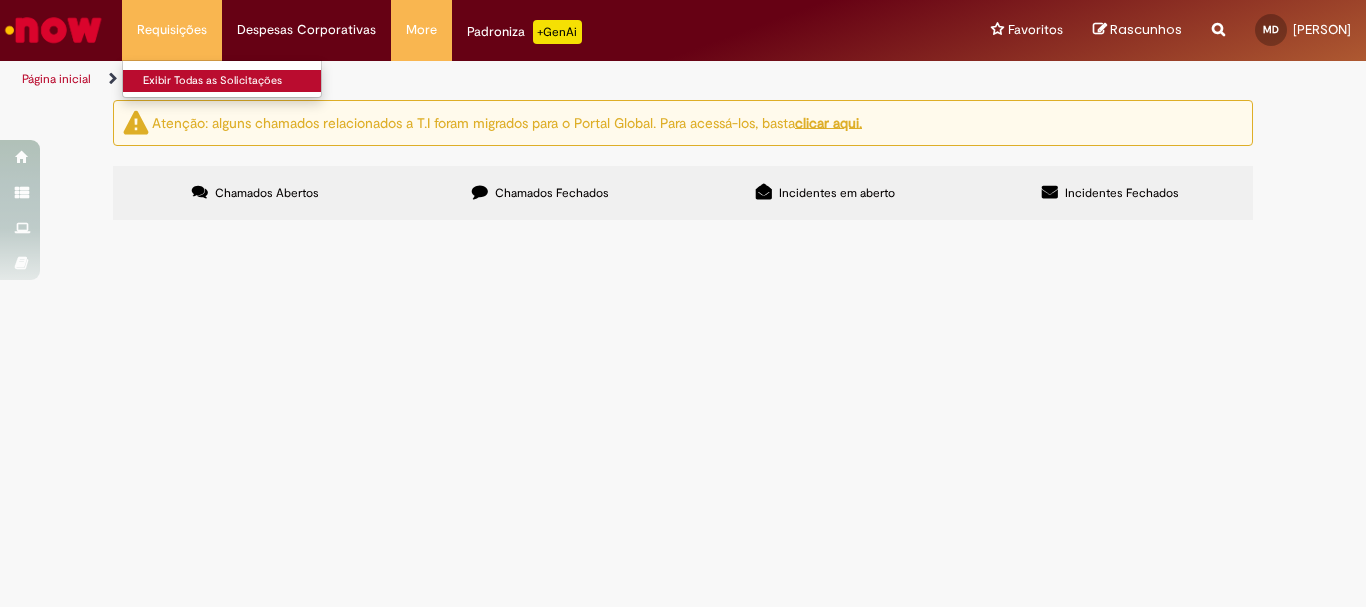 click on "Exibir Todas as Solicitações" at bounding box center (233, 81) 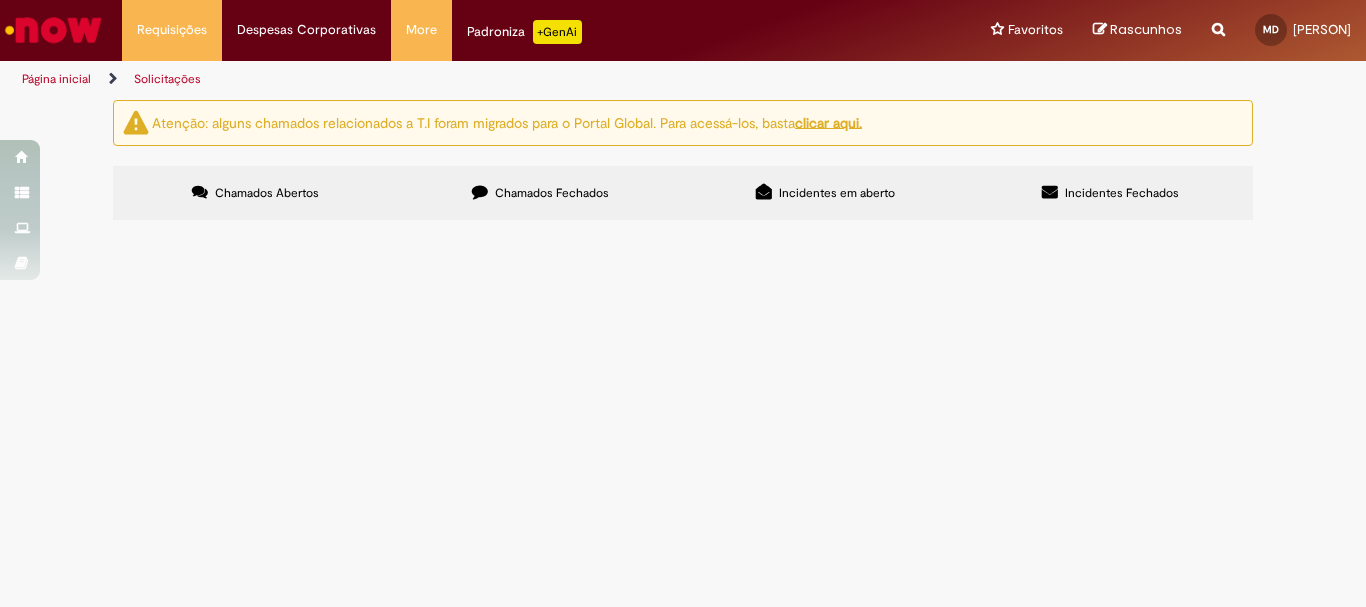 click on "Chamados Fechados" at bounding box center [540, 193] 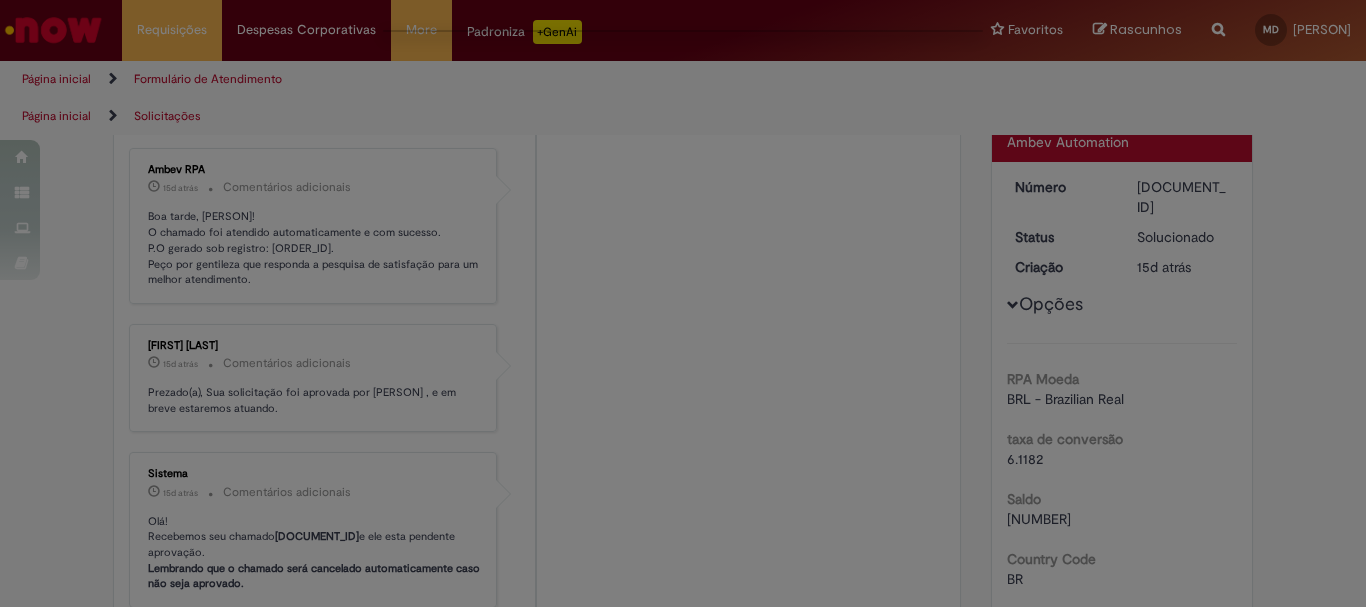 scroll, scrollTop: 0, scrollLeft: 0, axis: both 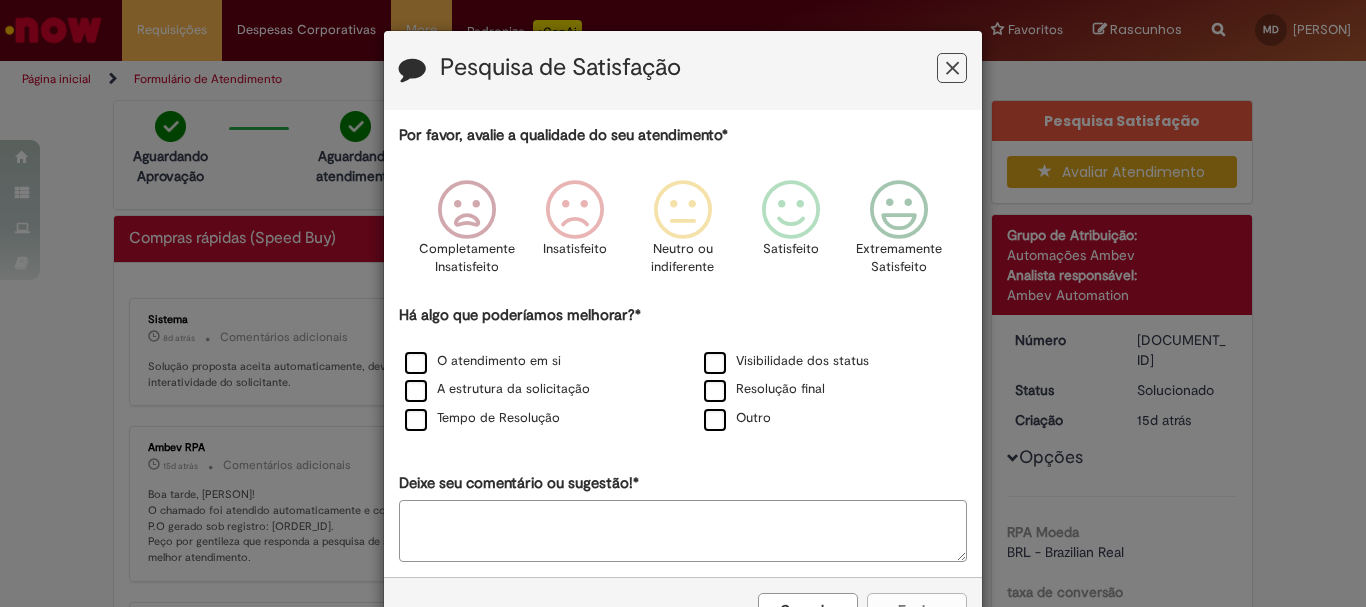 click at bounding box center (952, 68) 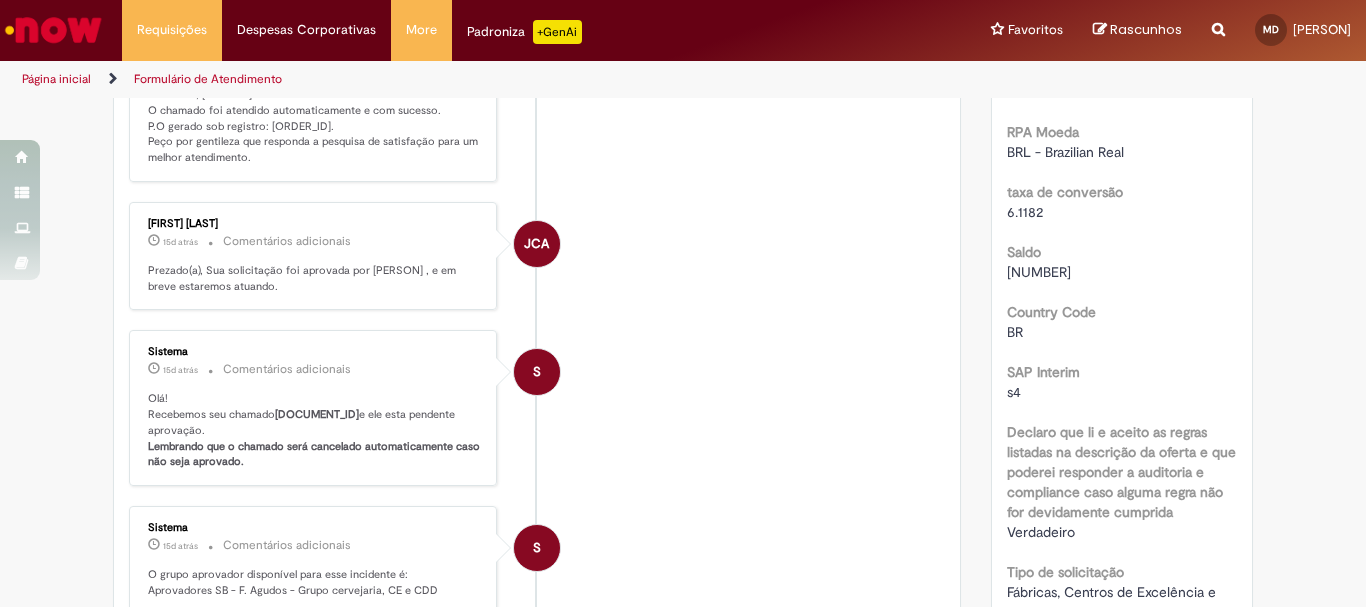 scroll, scrollTop: 0, scrollLeft: 0, axis: both 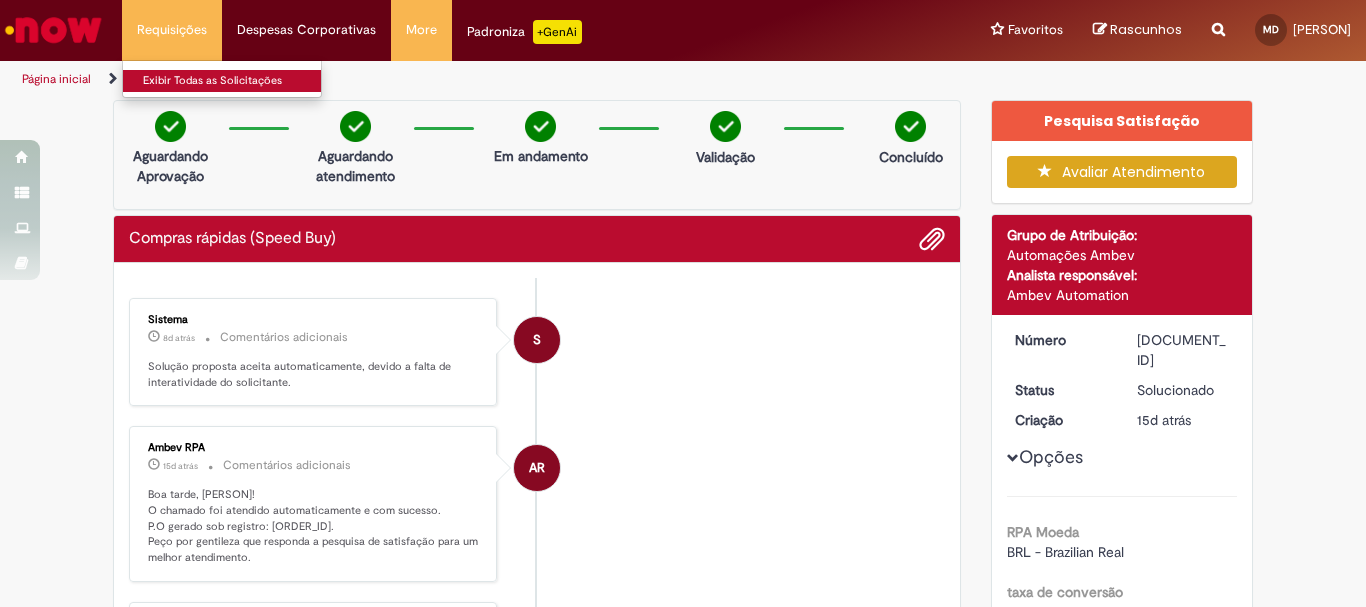 click on "Exibir Todas as Solicitações" at bounding box center [233, 81] 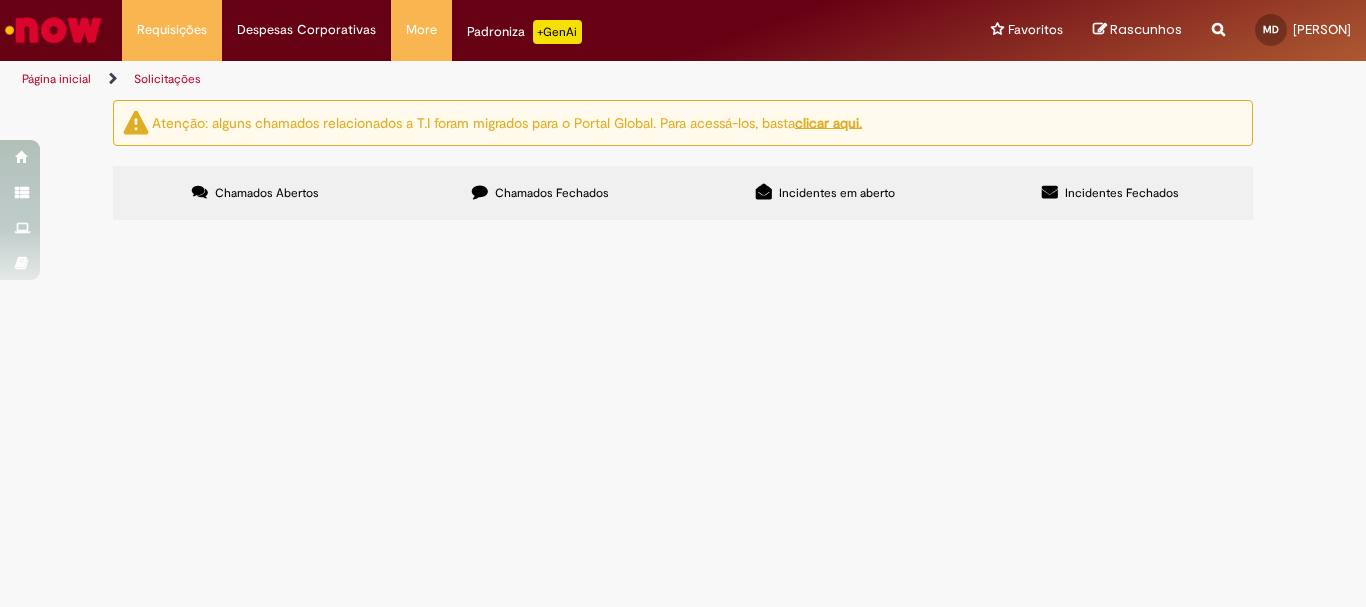 click on "Chamados Fechados" at bounding box center [540, 193] 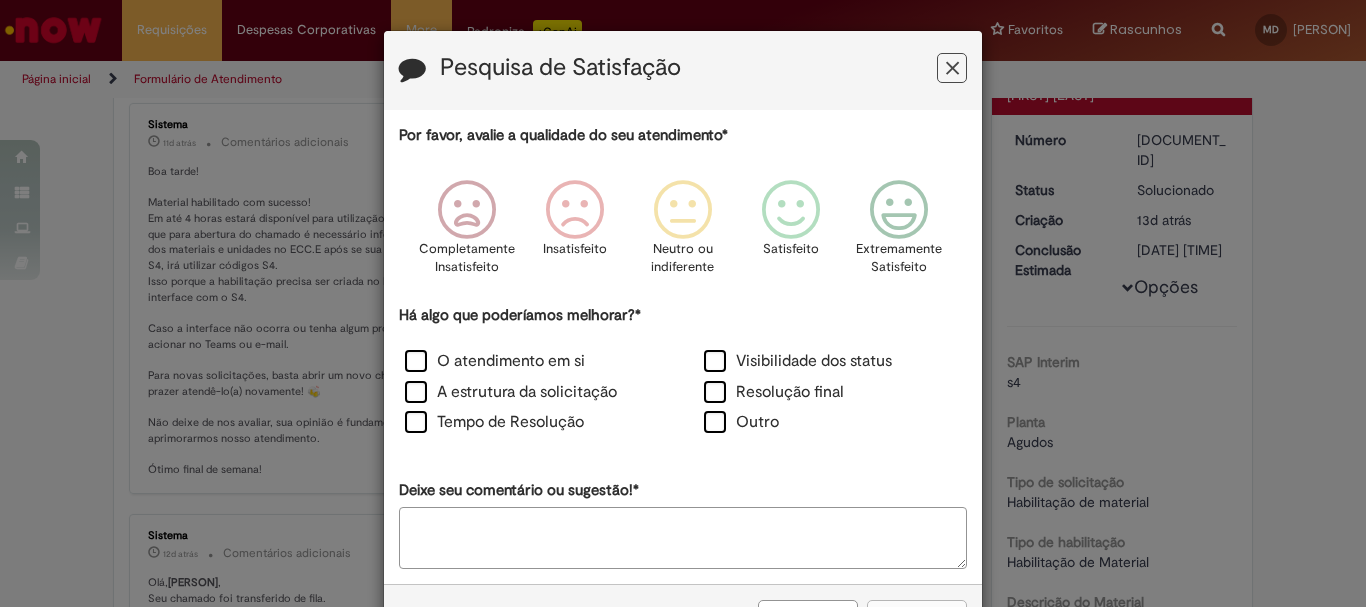 scroll, scrollTop: 0, scrollLeft: 0, axis: both 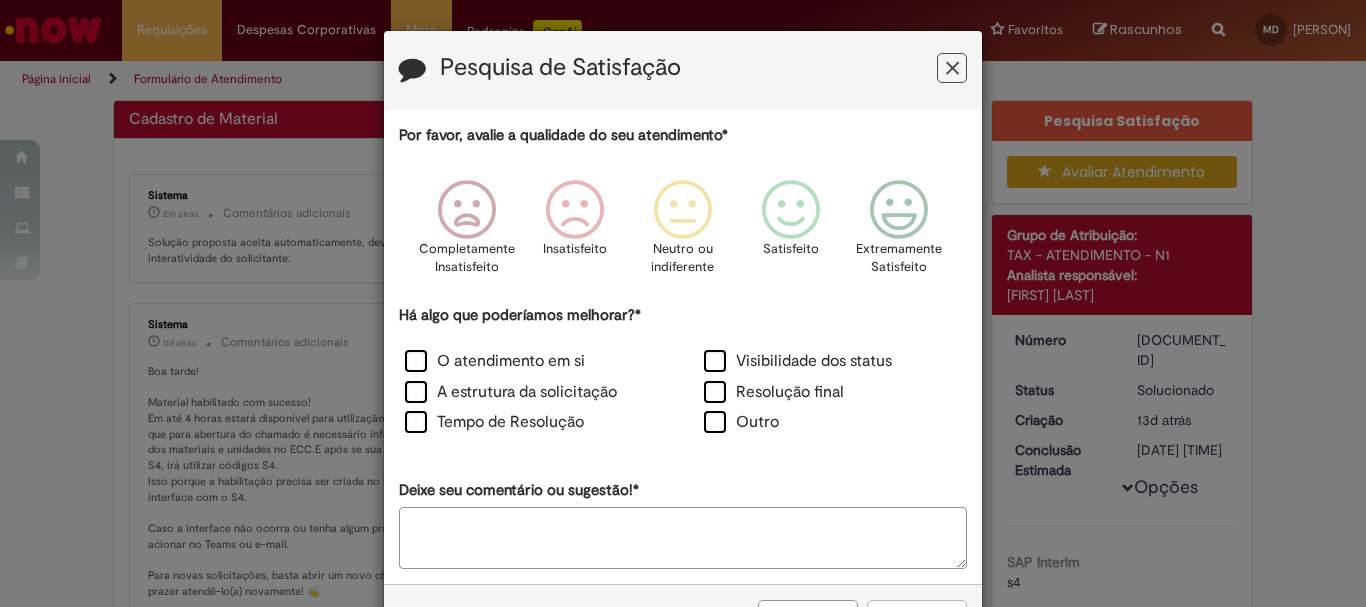 click at bounding box center (952, 68) 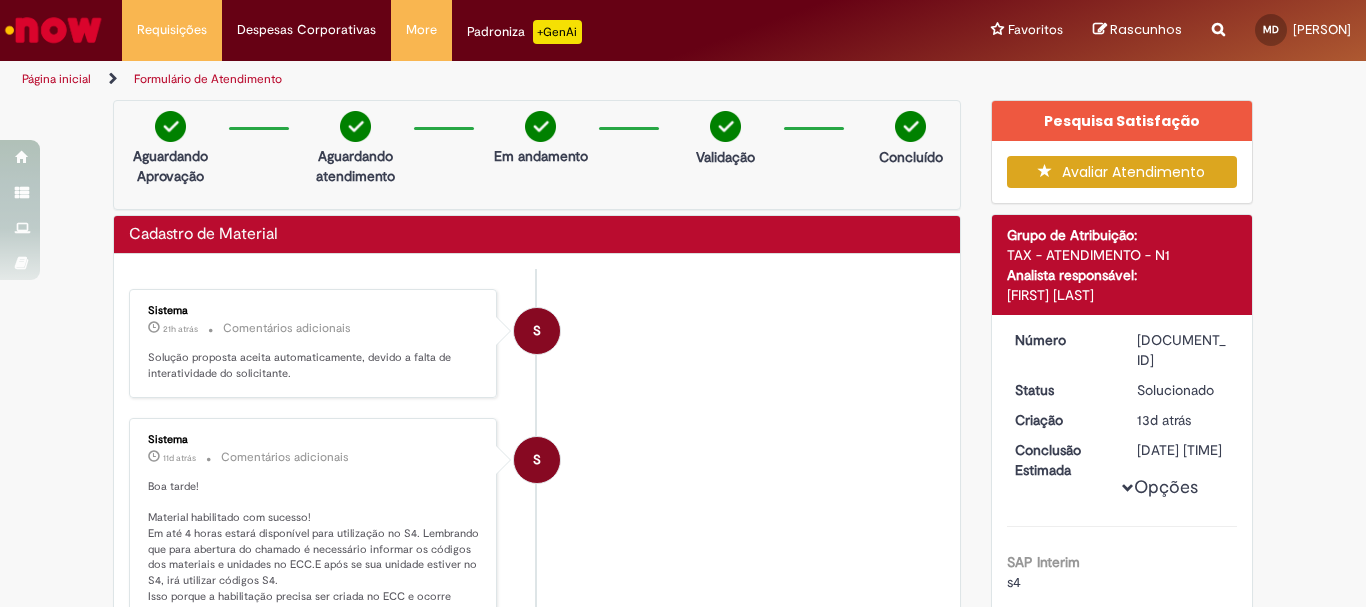 scroll, scrollTop: 500, scrollLeft: 0, axis: vertical 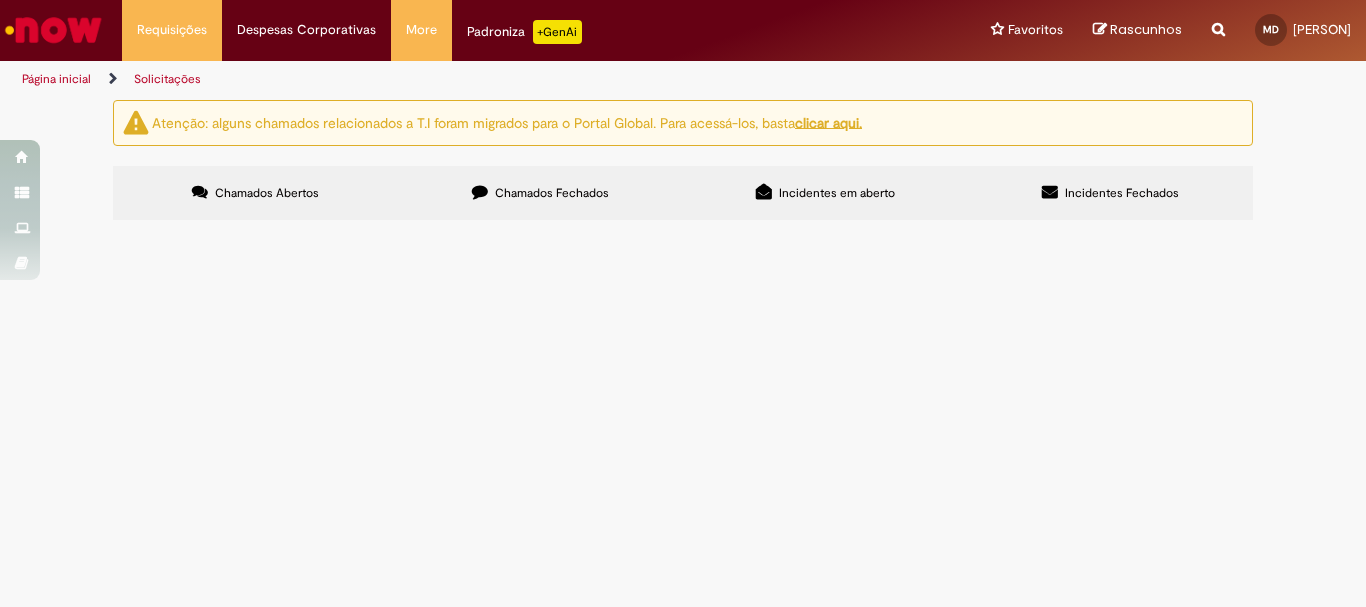 click on "Chamados Fechados" at bounding box center (540, 193) 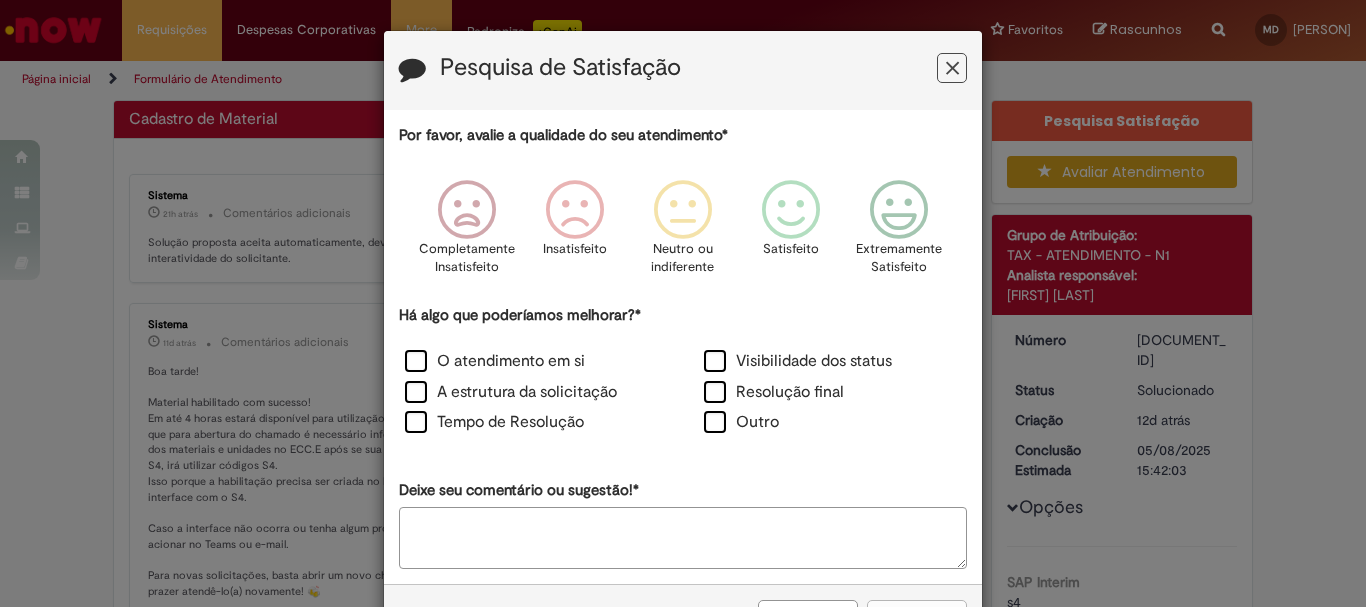 click at bounding box center (952, 68) 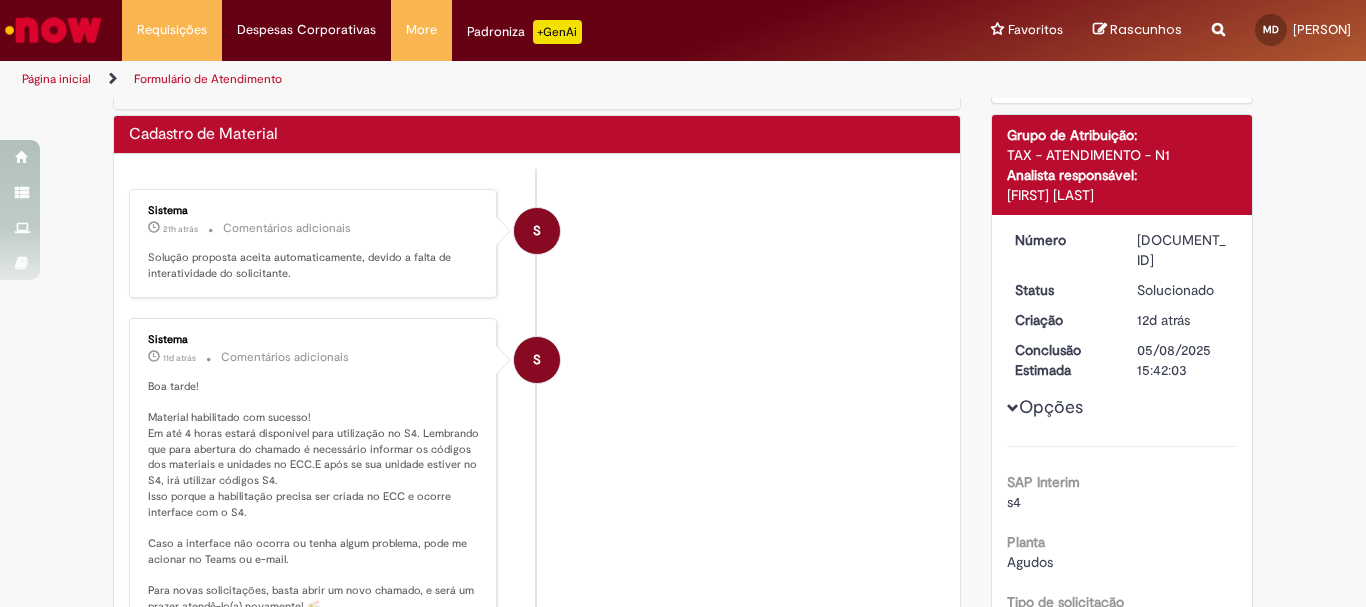 scroll, scrollTop: 300, scrollLeft: 0, axis: vertical 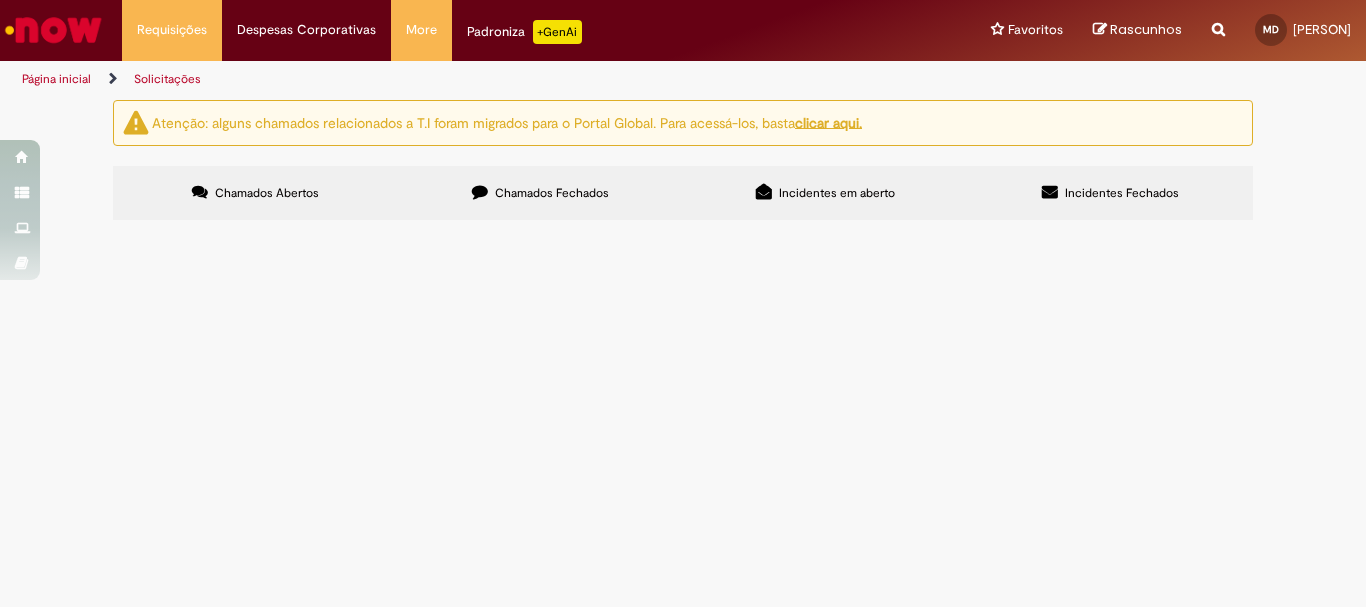 click on "Chamados Fechados" at bounding box center [540, 193] 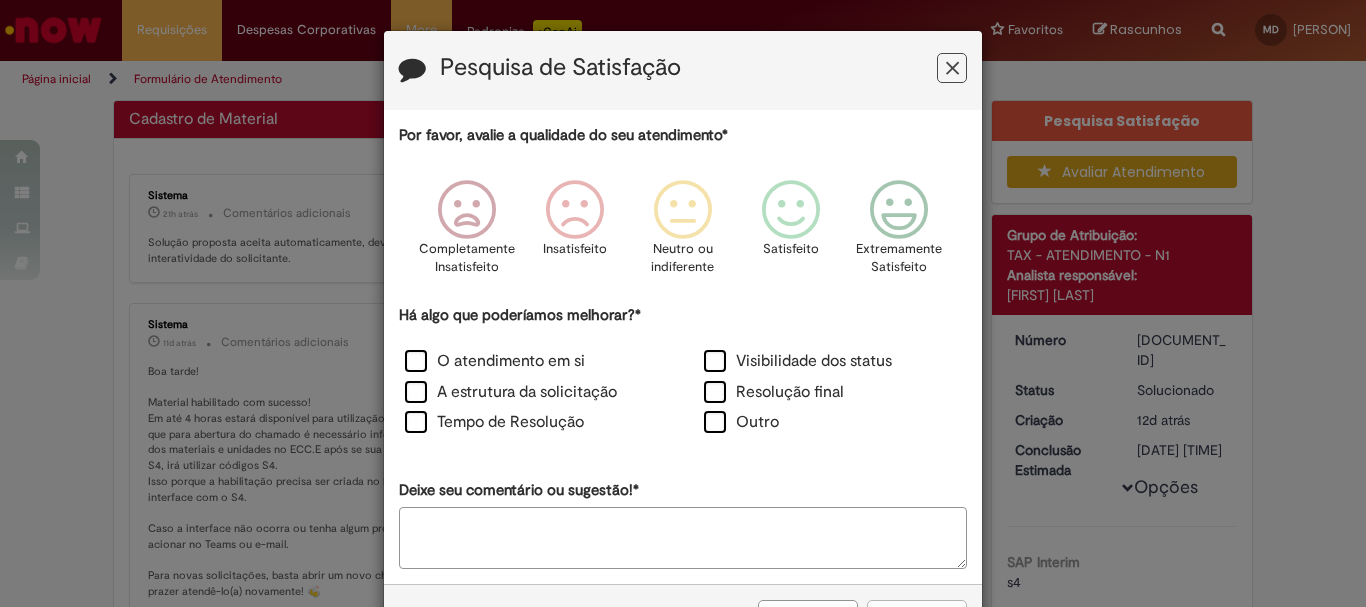 click at bounding box center (952, 68) 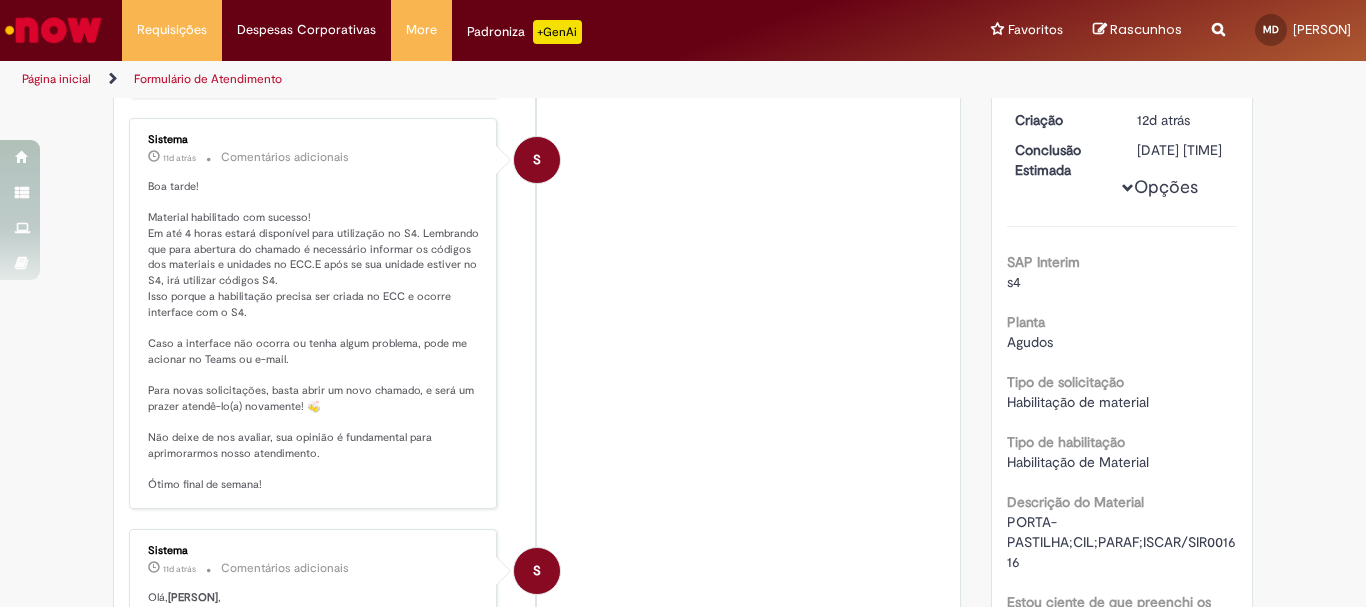 scroll, scrollTop: 400, scrollLeft: 0, axis: vertical 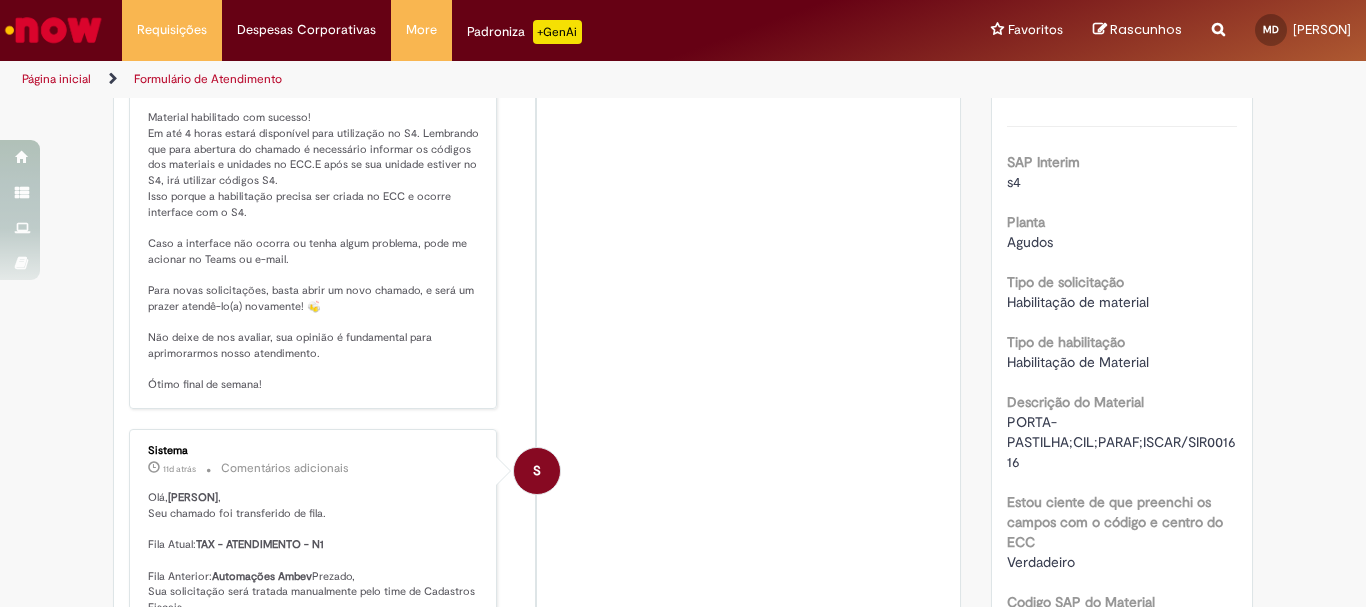 click at bounding box center (53, 30) 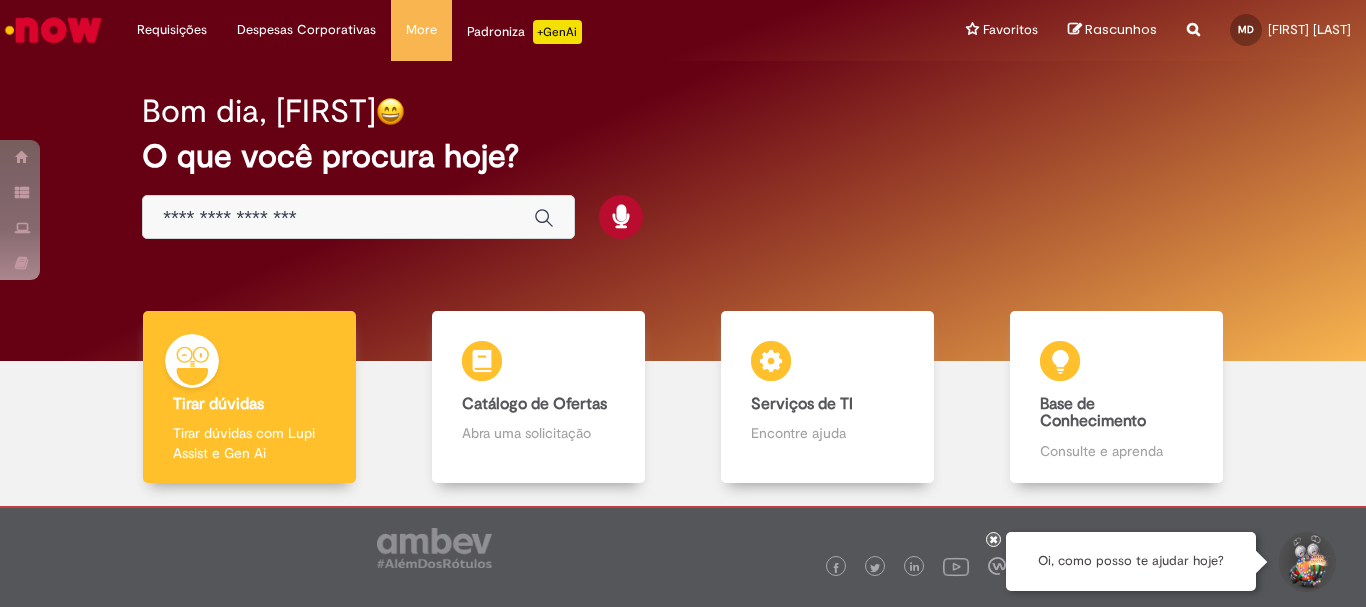 scroll, scrollTop: 0, scrollLeft: 0, axis: both 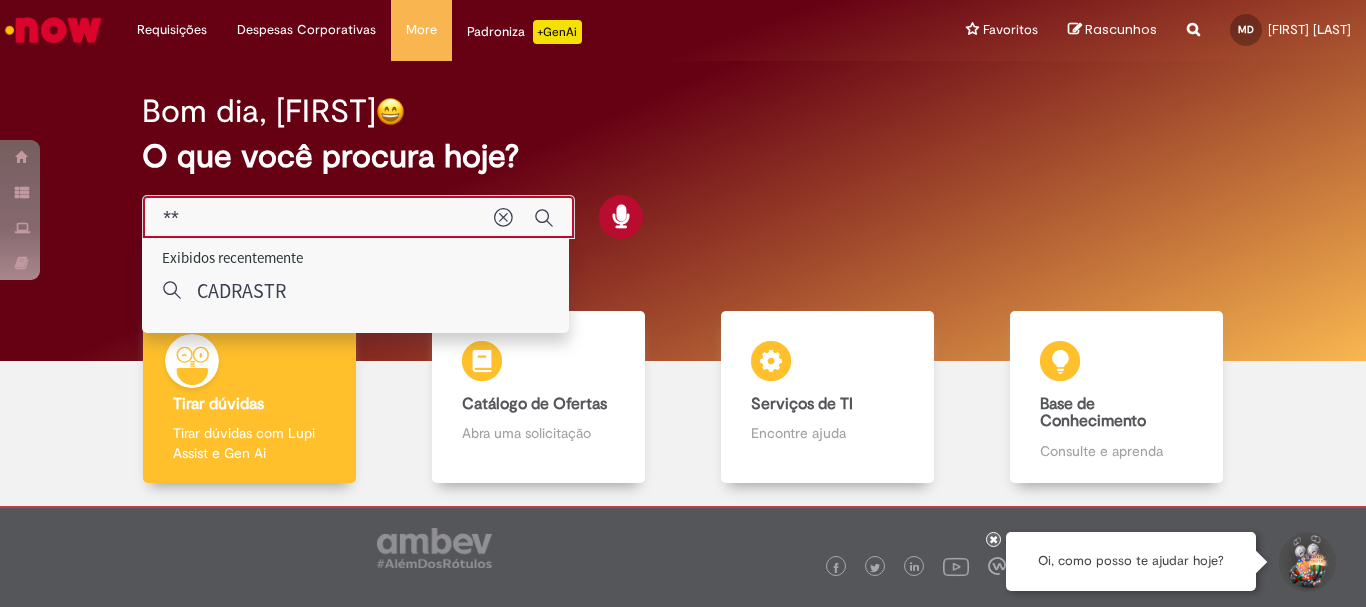 type on "*" 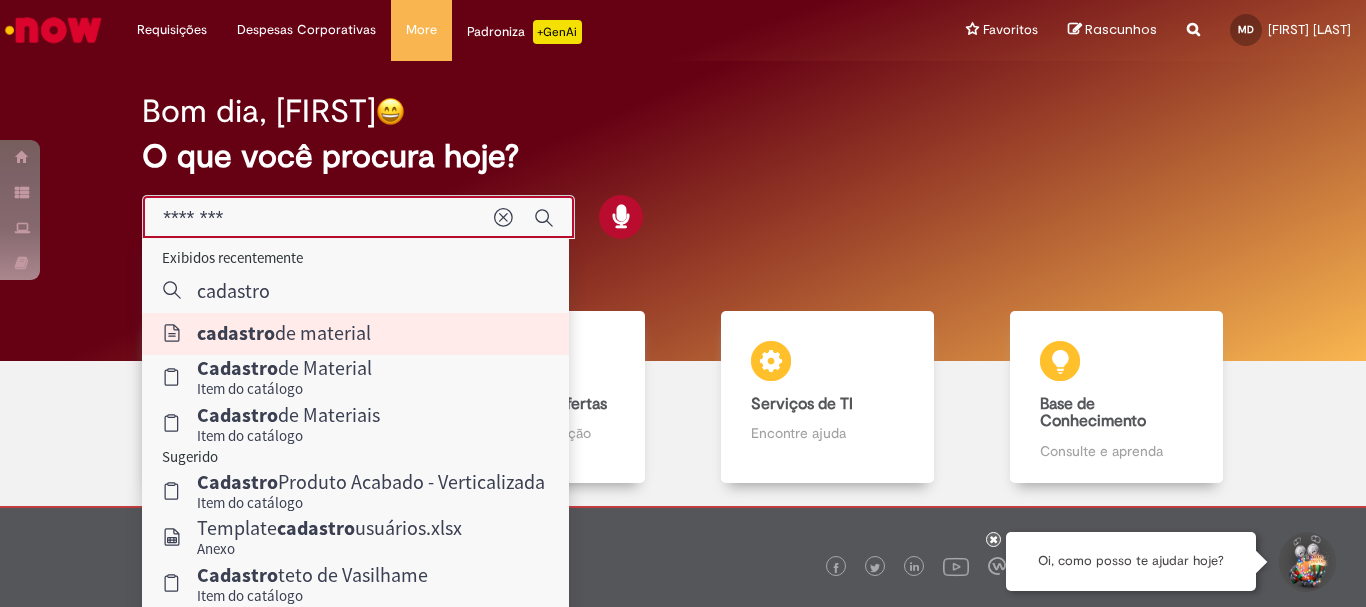 type on "**********" 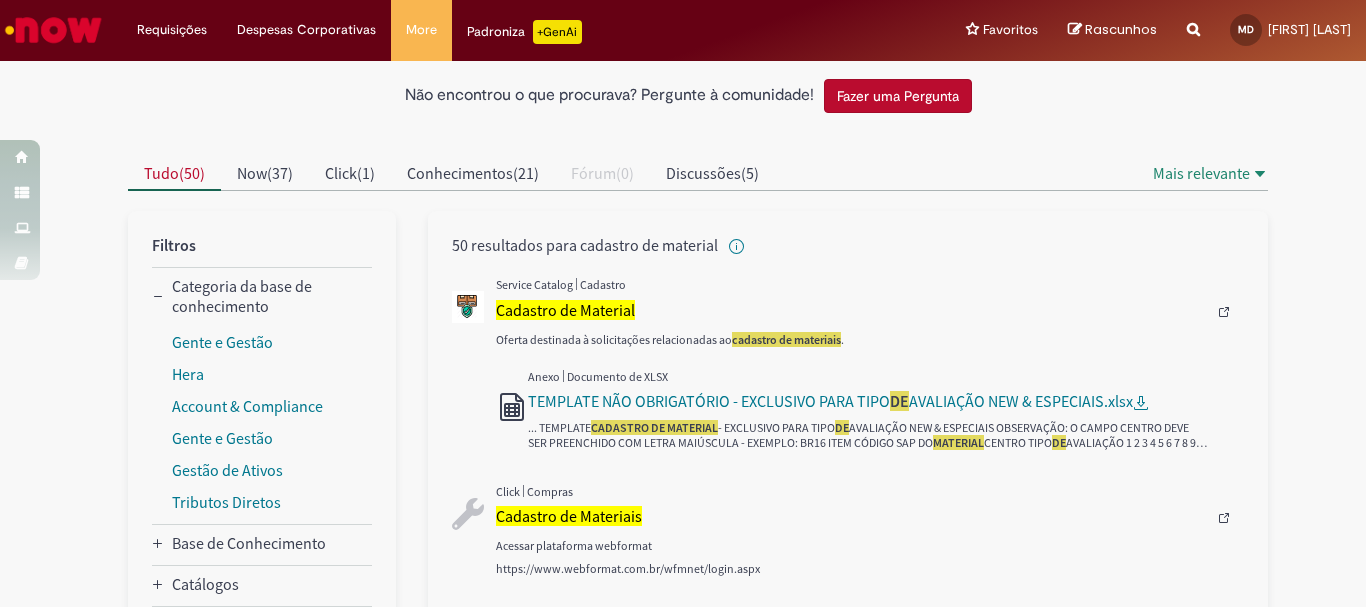 scroll, scrollTop: 0, scrollLeft: 0, axis: both 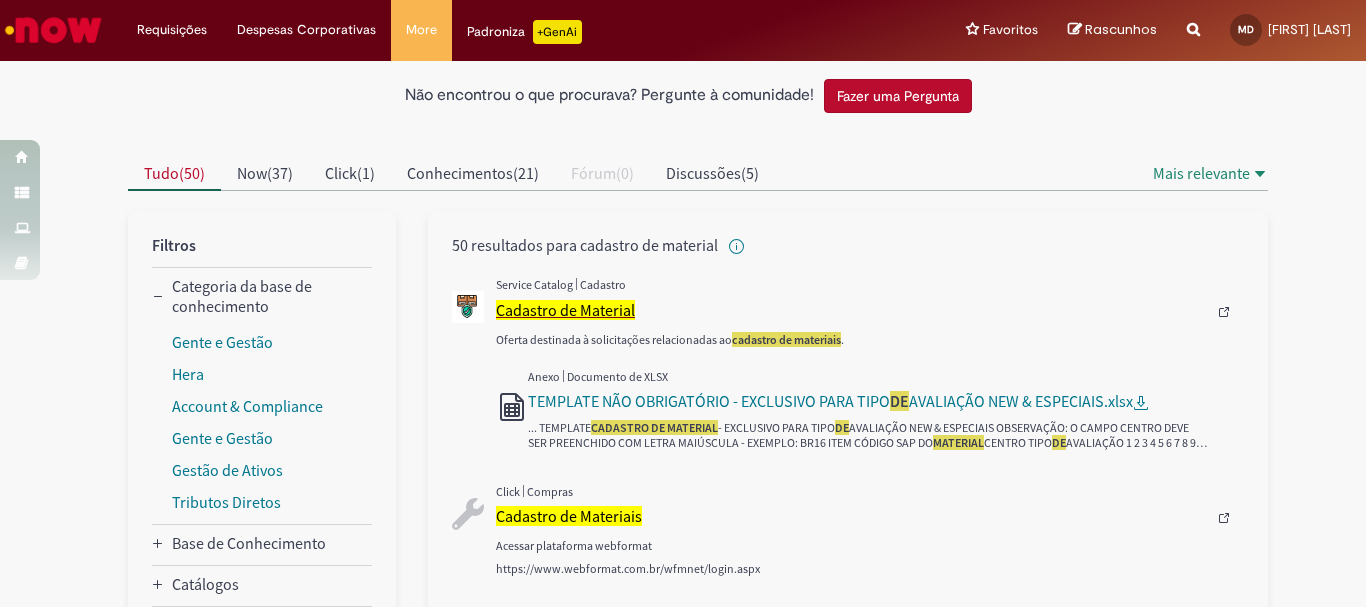 click on "Cadastro de Material" at bounding box center [565, 310] 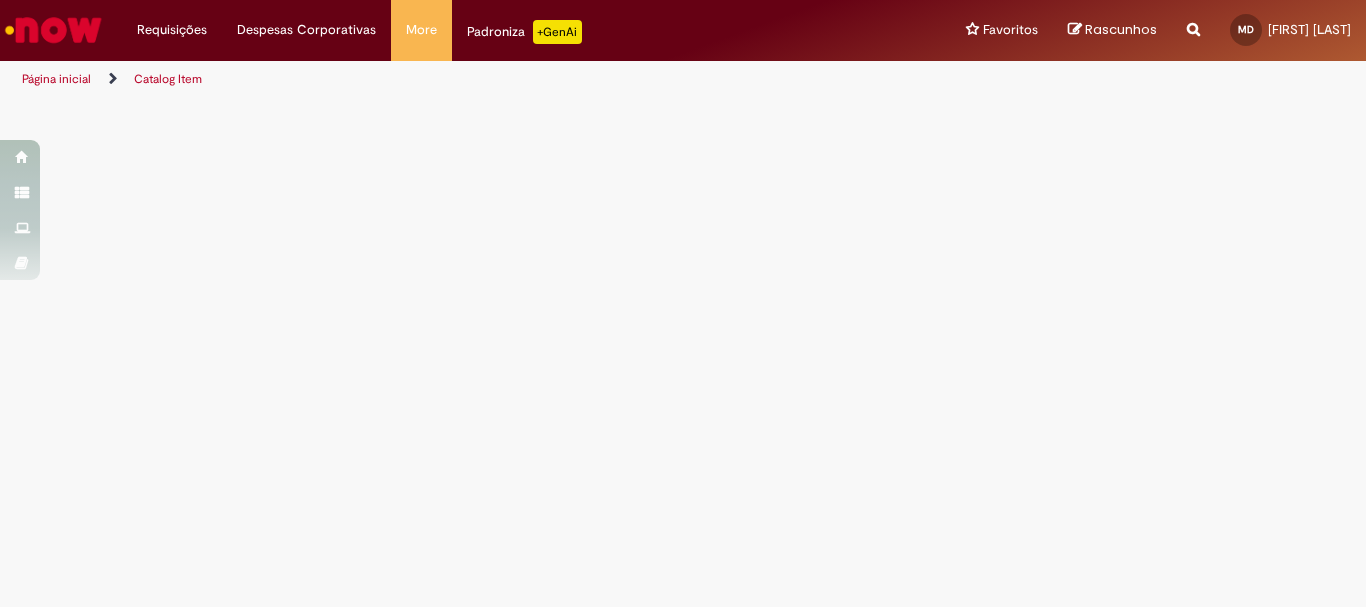 scroll, scrollTop: 0, scrollLeft: 0, axis: both 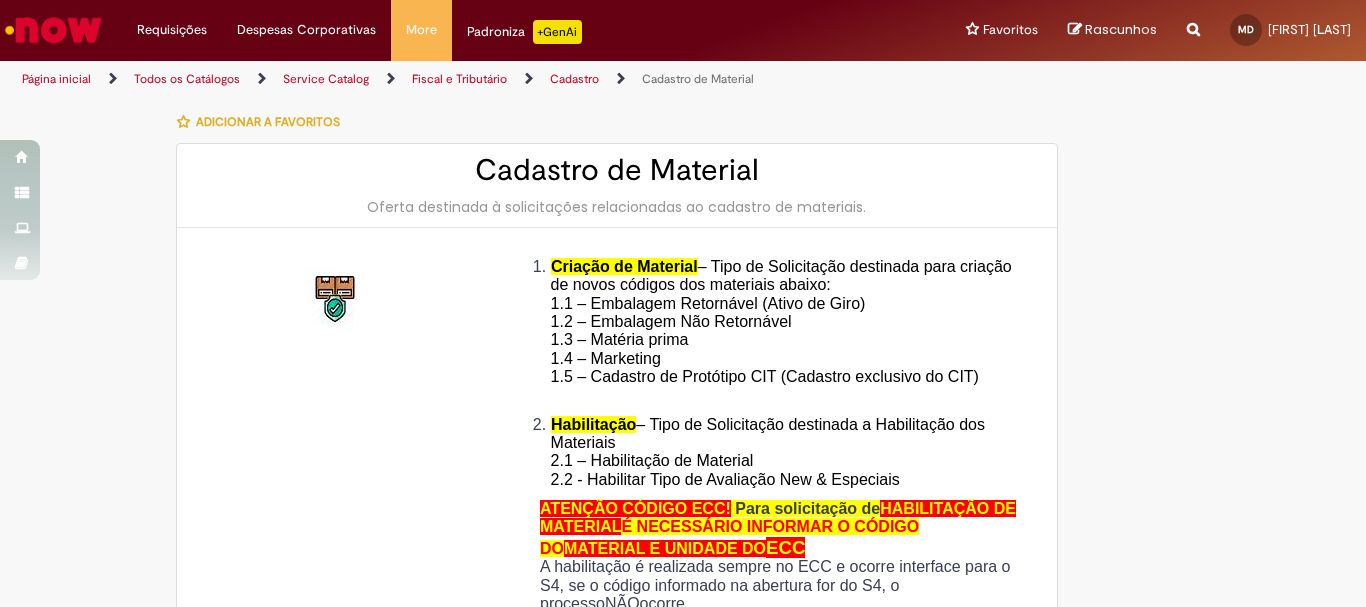type on "**********" 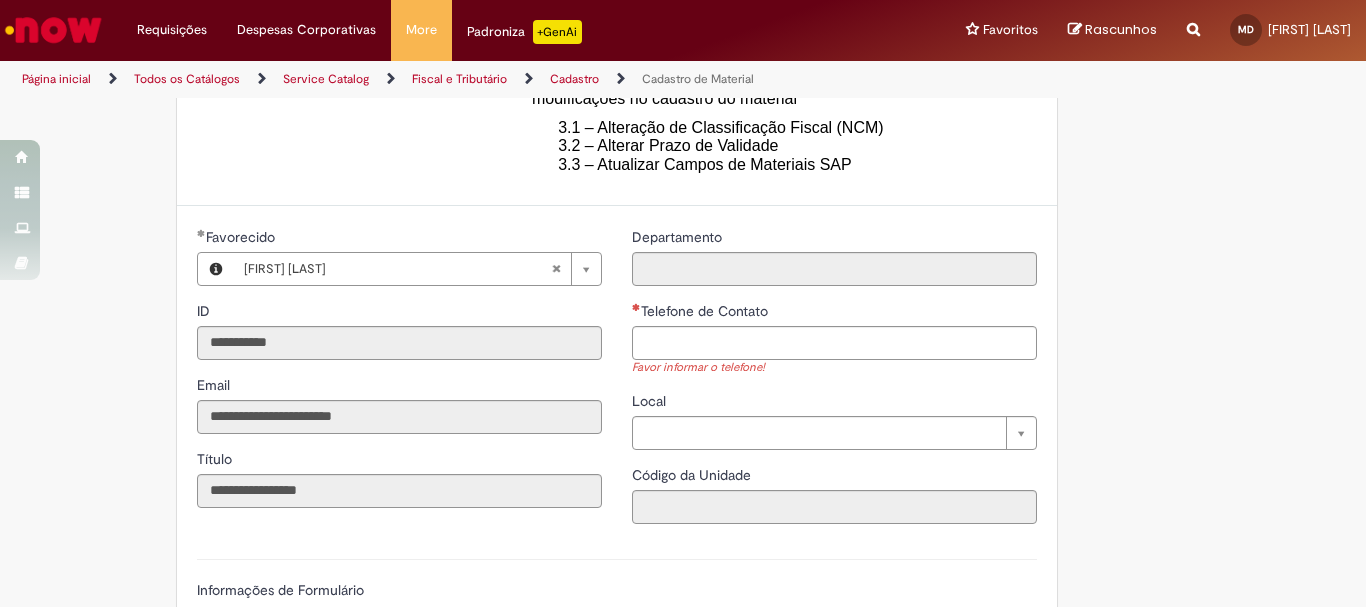 scroll, scrollTop: 800, scrollLeft: 0, axis: vertical 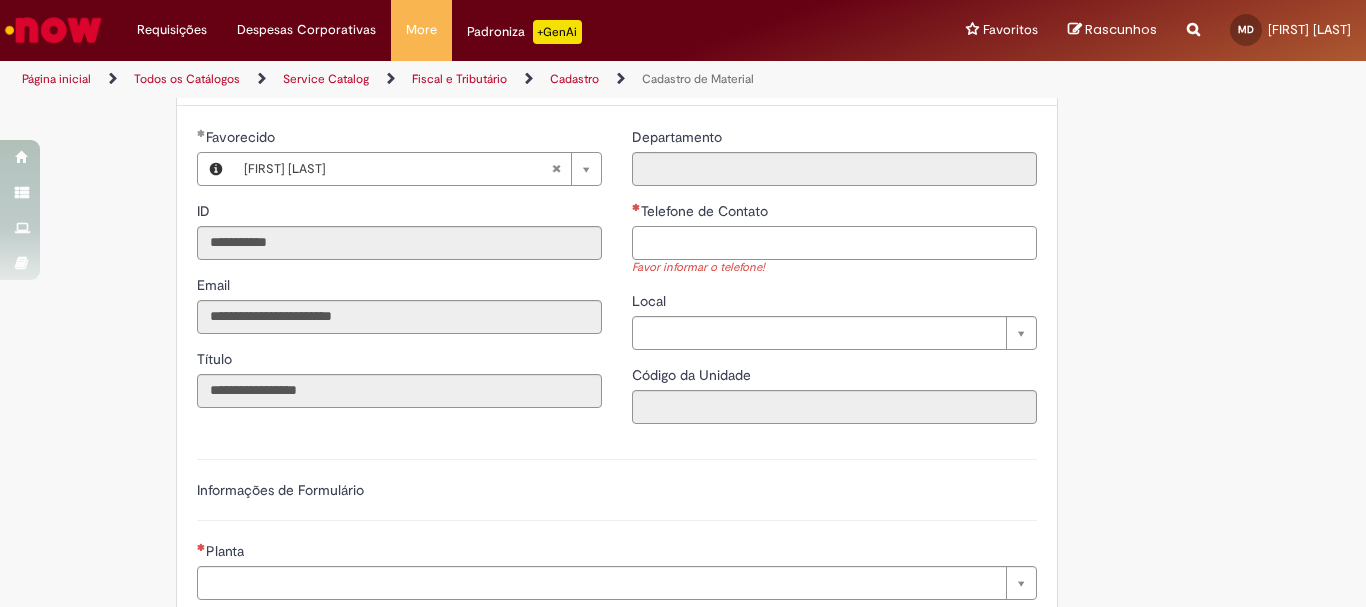 click on "Telefone de Contato" at bounding box center [834, 243] 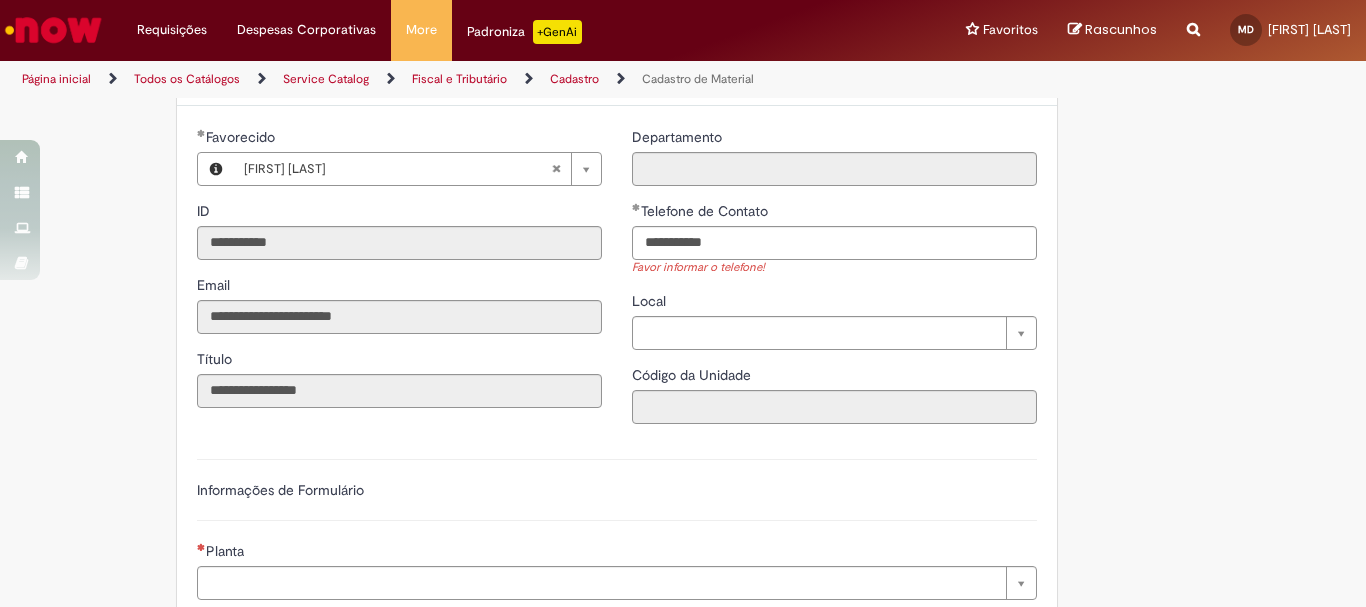 type on "**********" 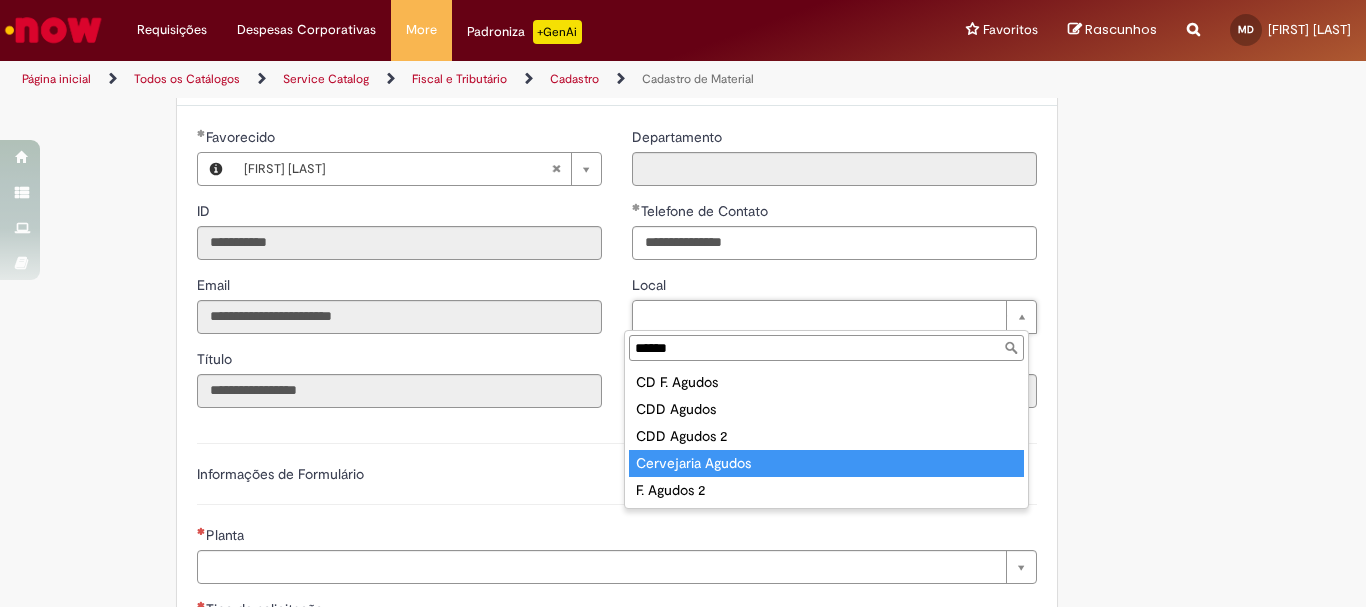 type on "******" 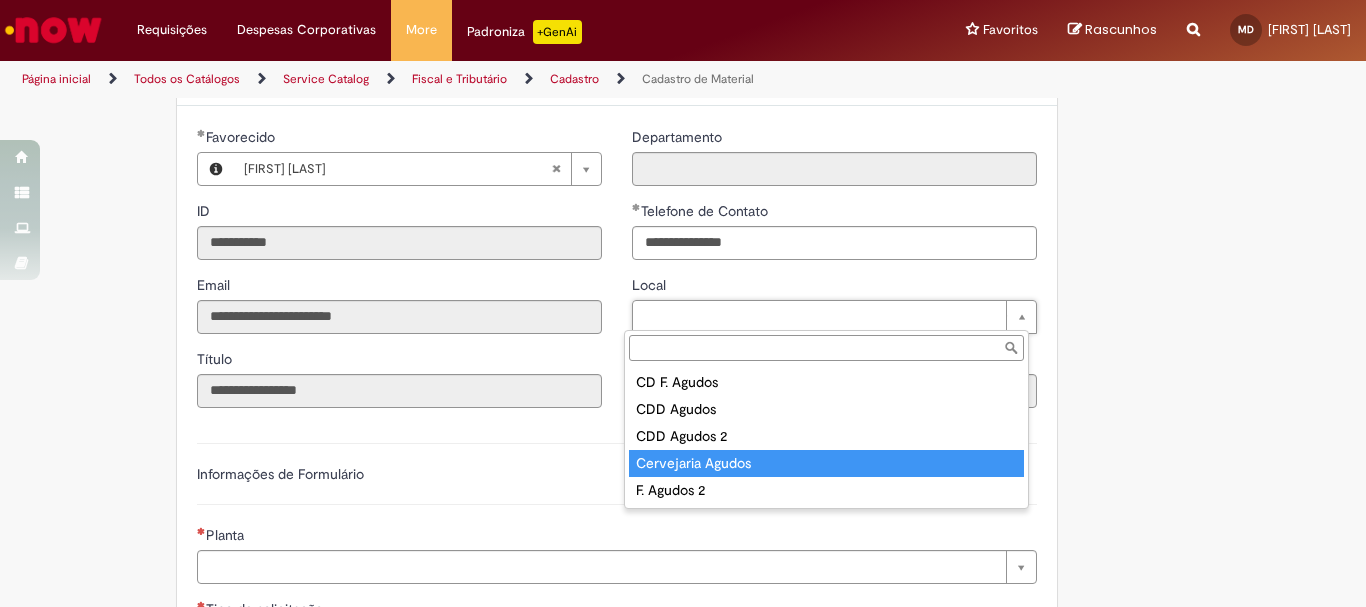 type on "****" 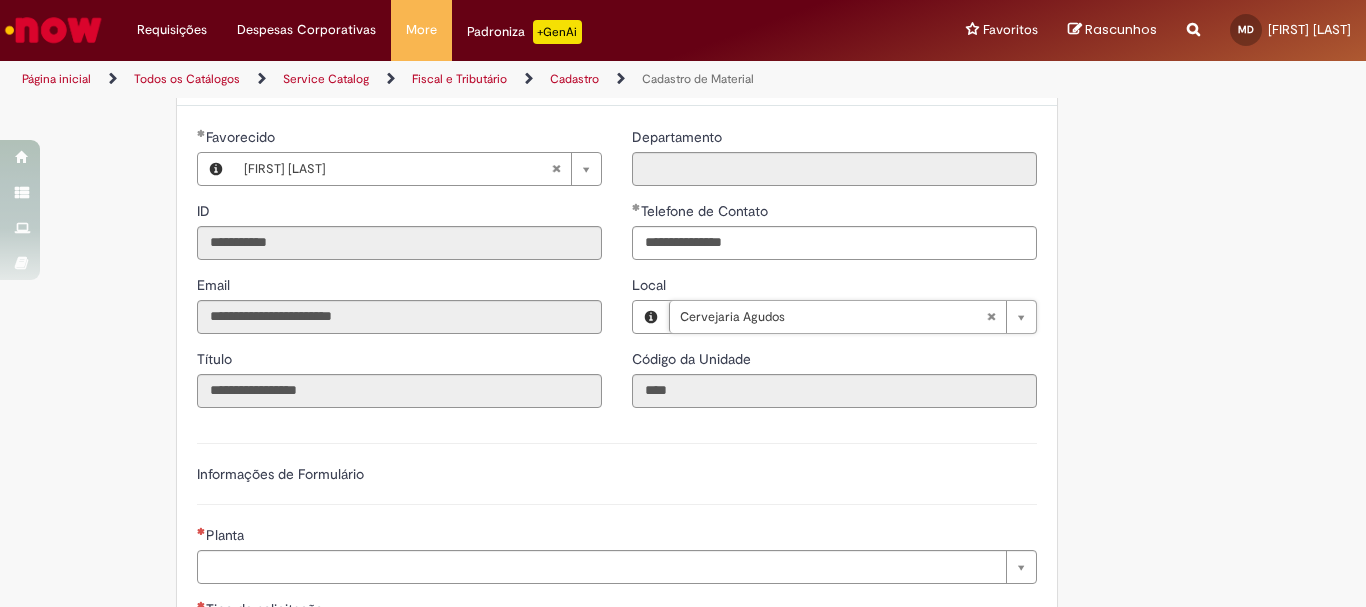 scroll, scrollTop: 900, scrollLeft: 0, axis: vertical 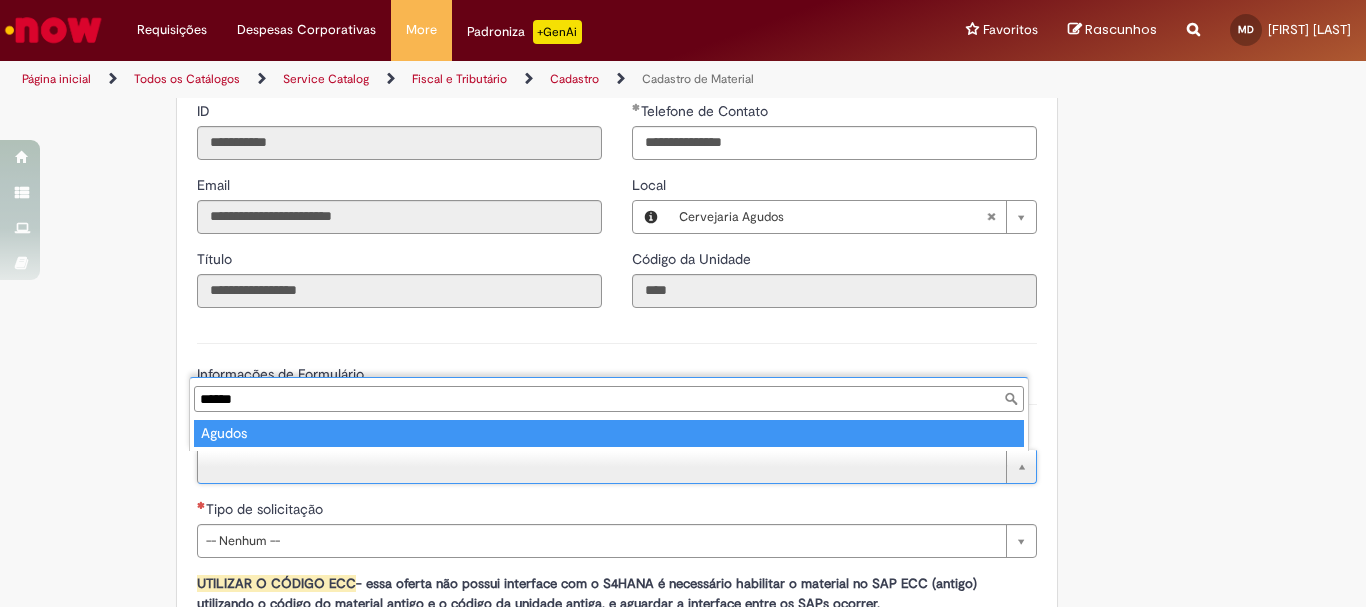 type on "******" 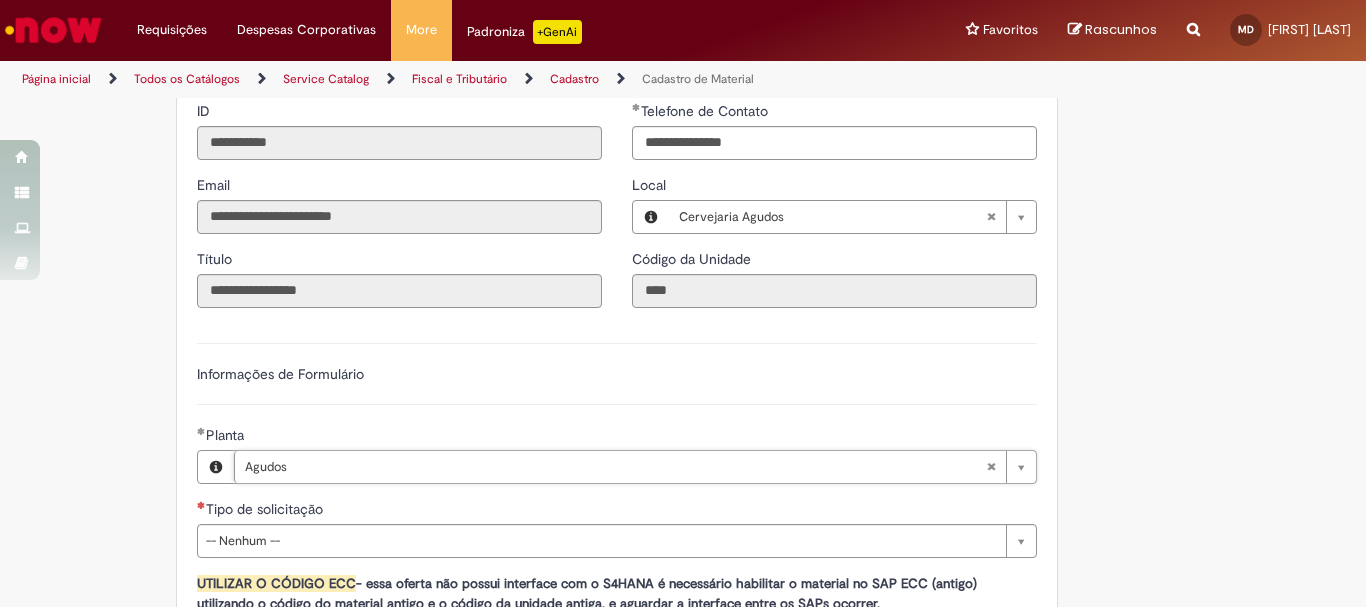 scroll, scrollTop: 1100, scrollLeft: 0, axis: vertical 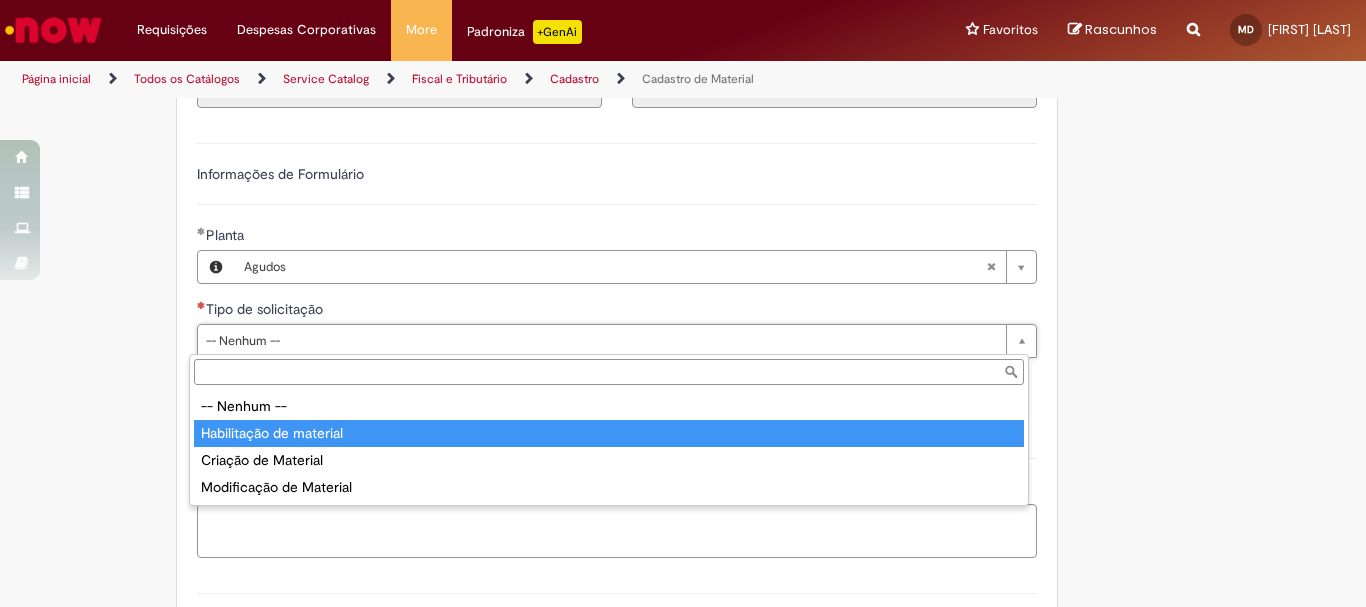 type on "**********" 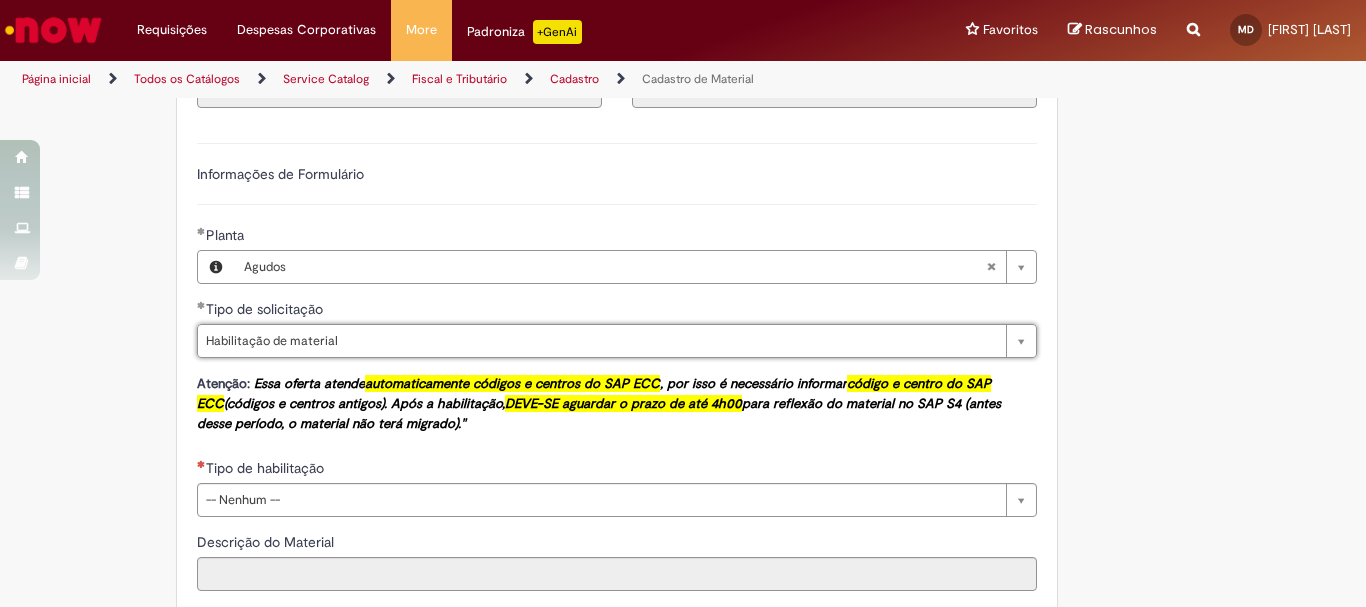 scroll, scrollTop: 1200, scrollLeft: 0, axis: vertical 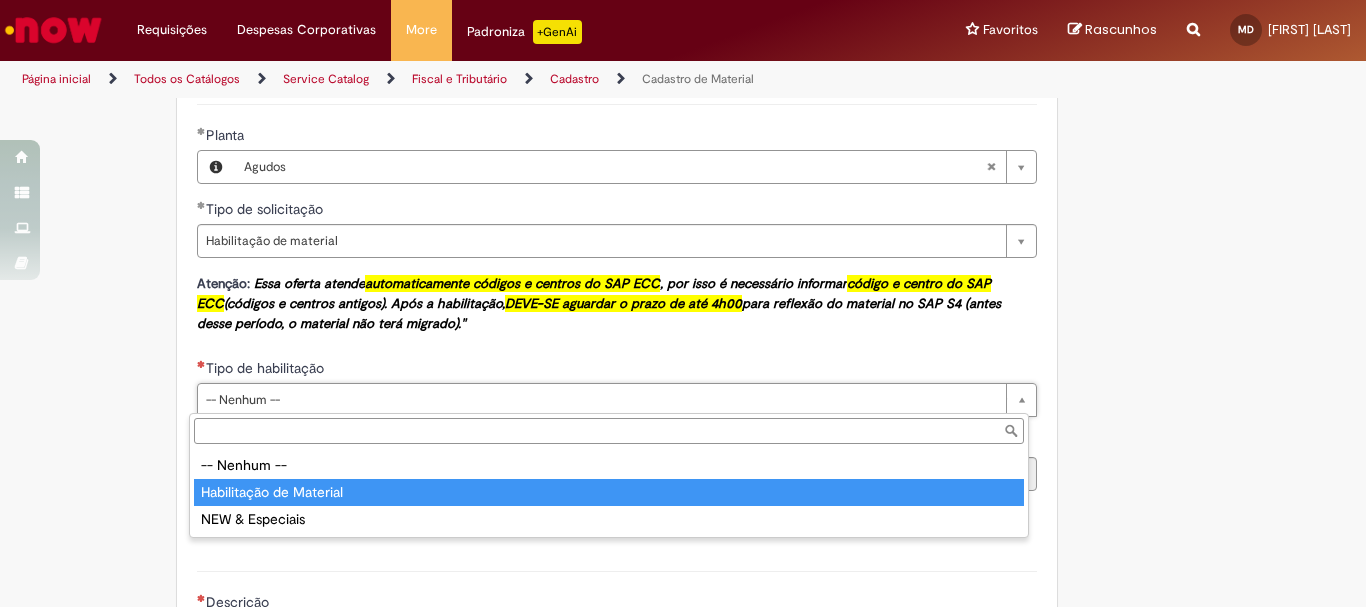 type on "**********" 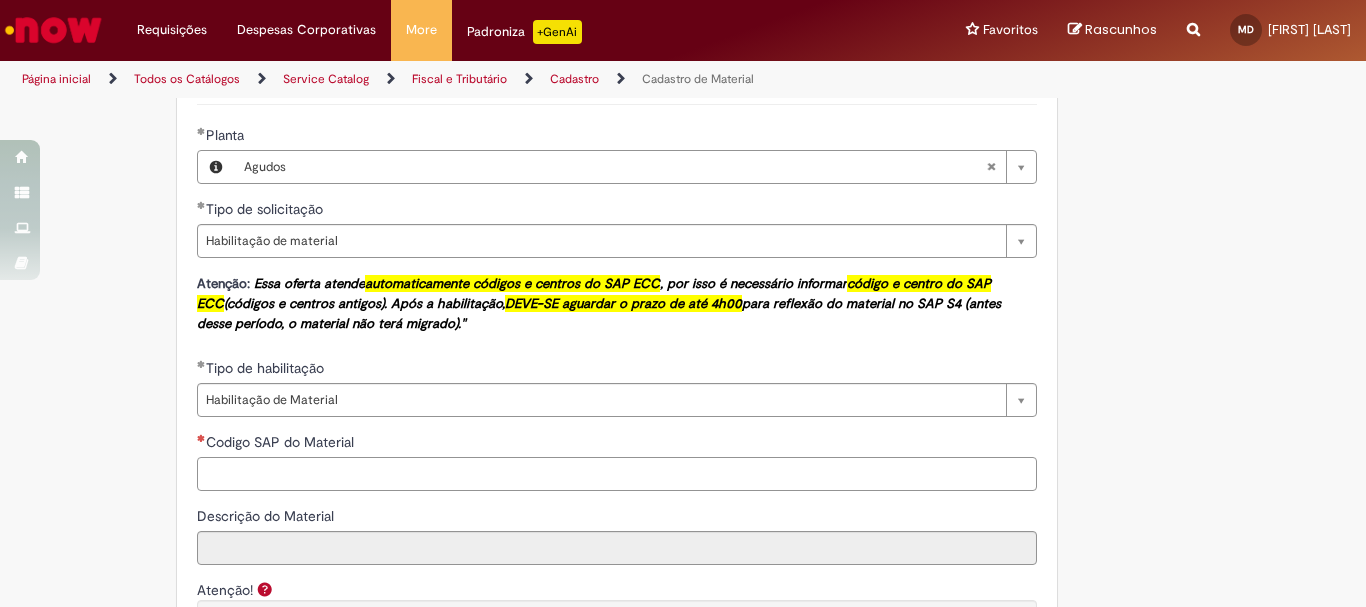 click on "Codigo SAP do Material" at bounding box center [617, 474] 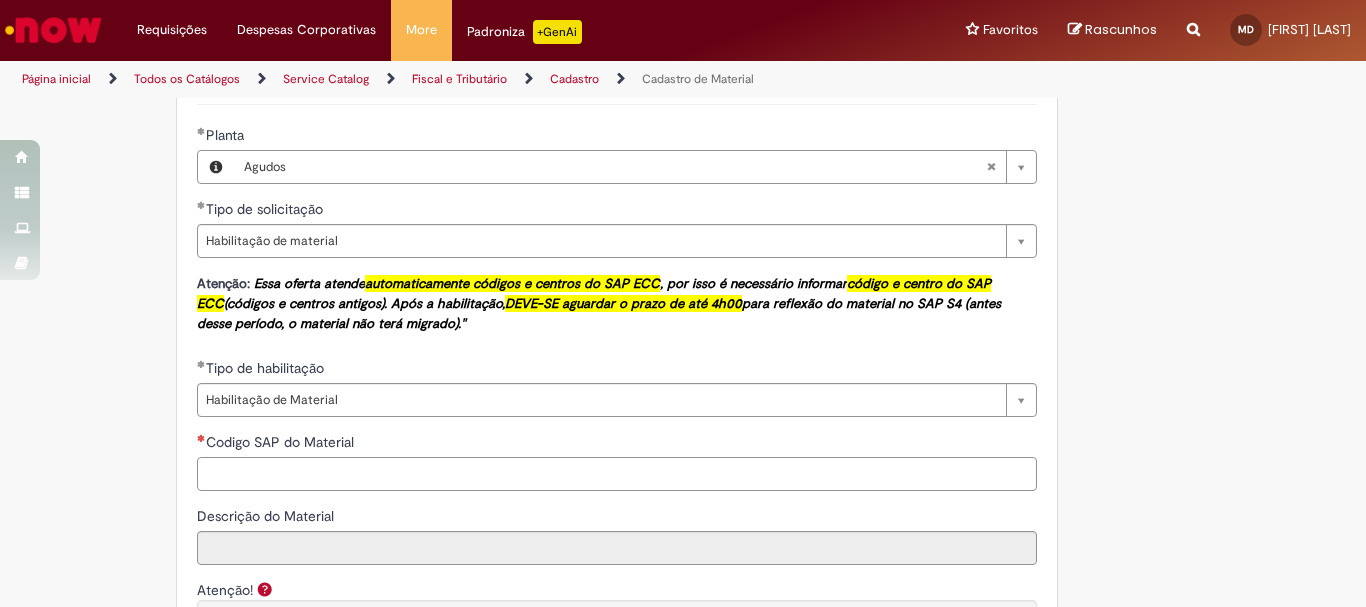 scroll, scrollTop: 1400, scrollLeft: 0, axis: vertical 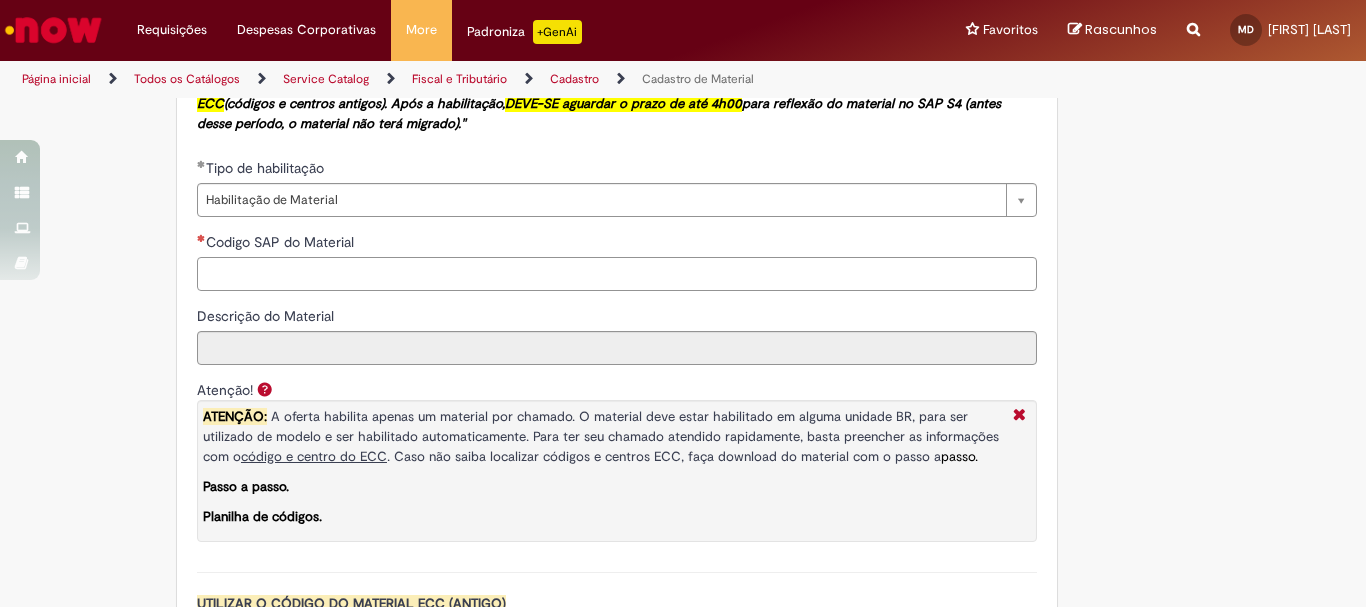 paste on "********" 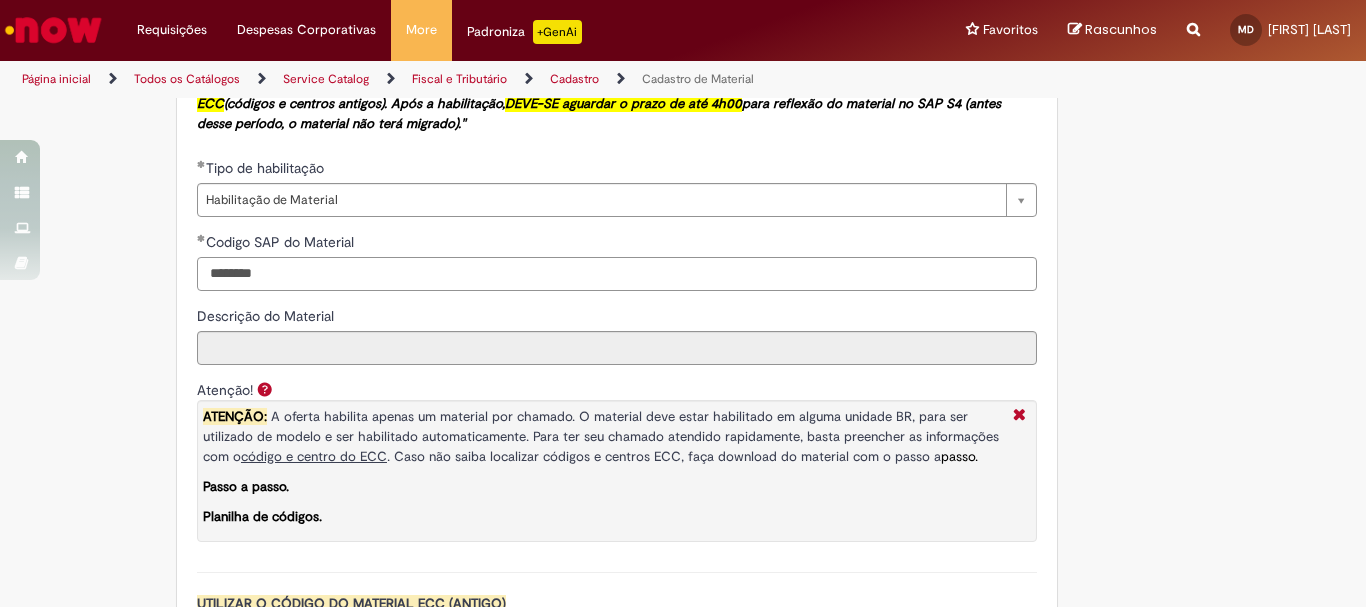 type on "********" 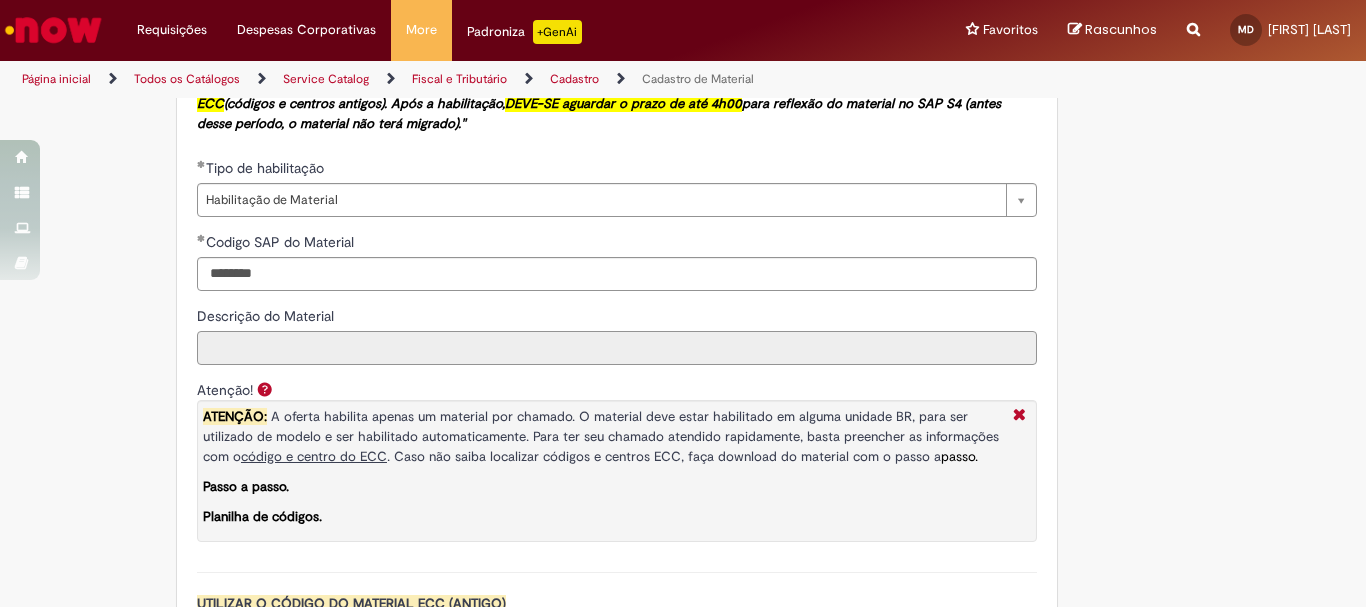 click on "Descrição do Material" at bounding box center (617, 348) 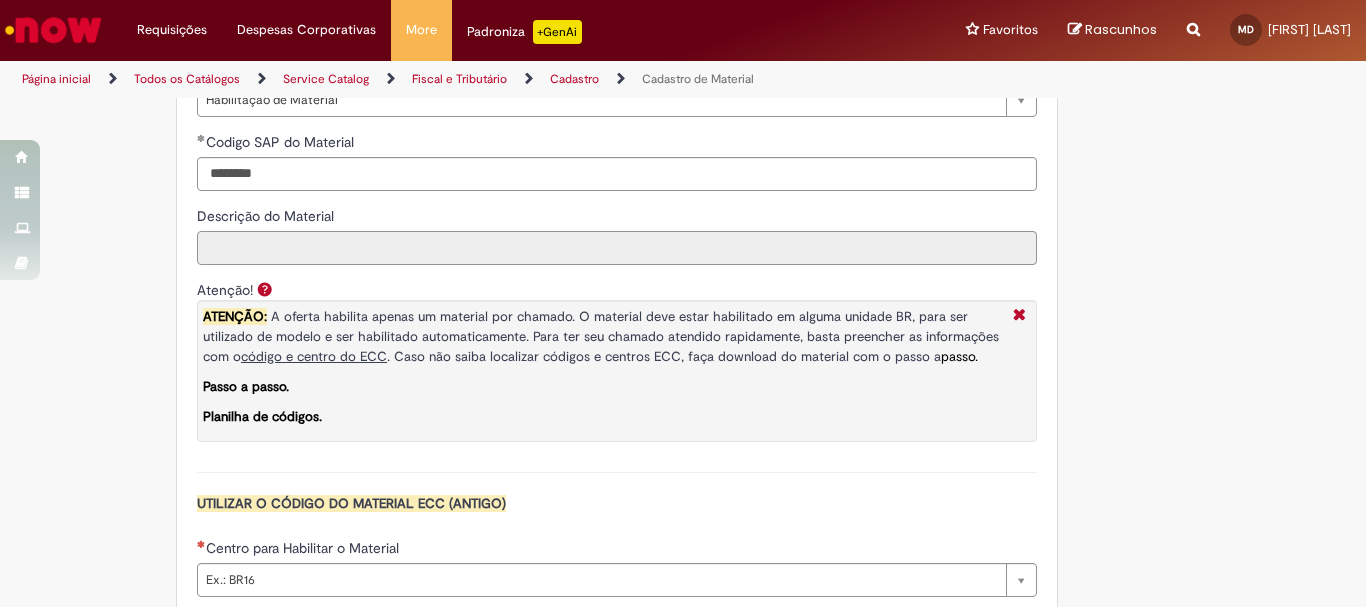 scroll, scrollTop: 1700, scrollLeft: 0, axis: vertical 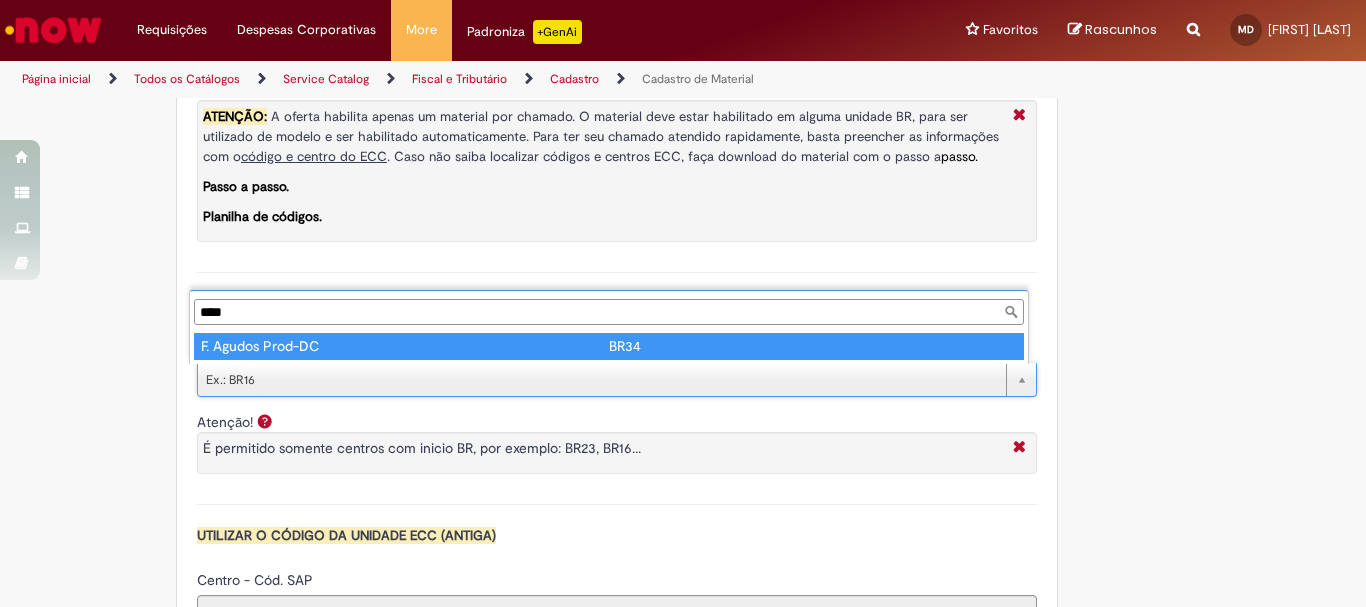 type on "****" 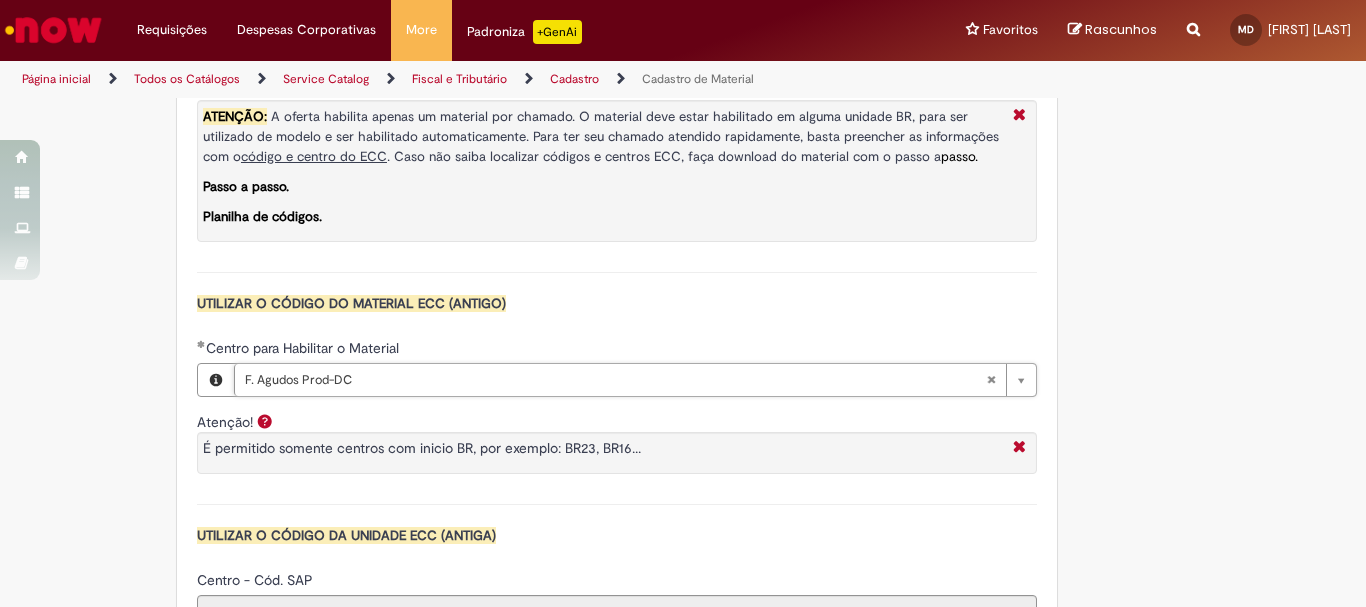 type on "****" 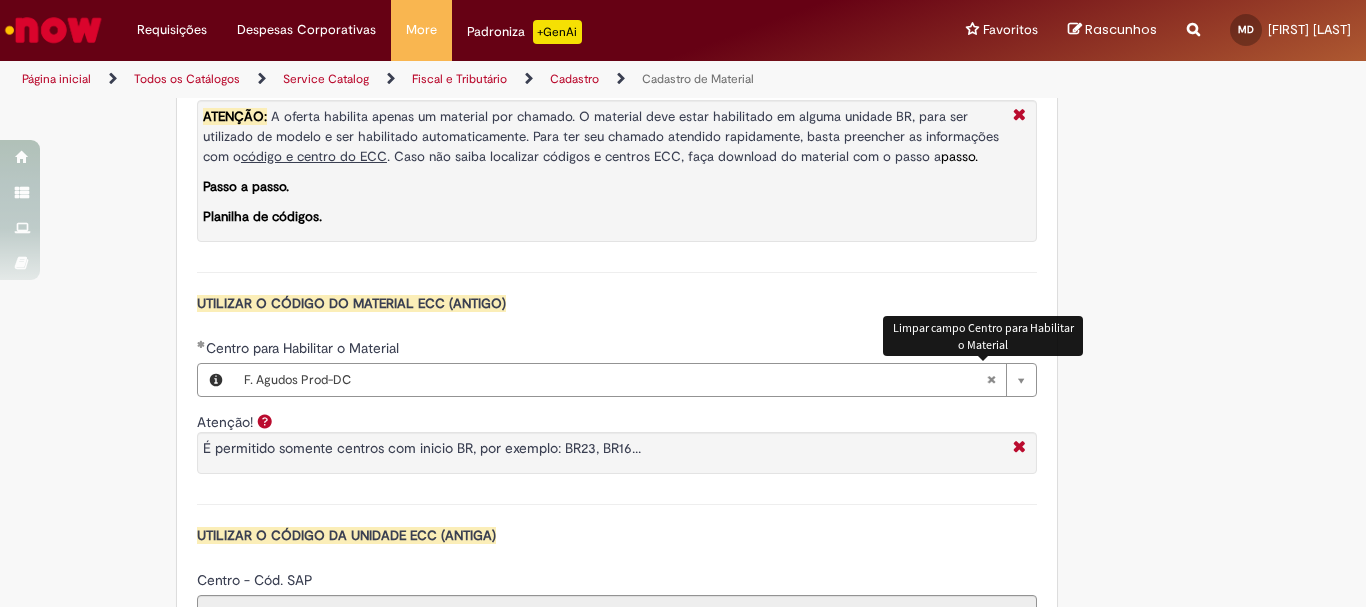 click at bounding box center (991, 380) 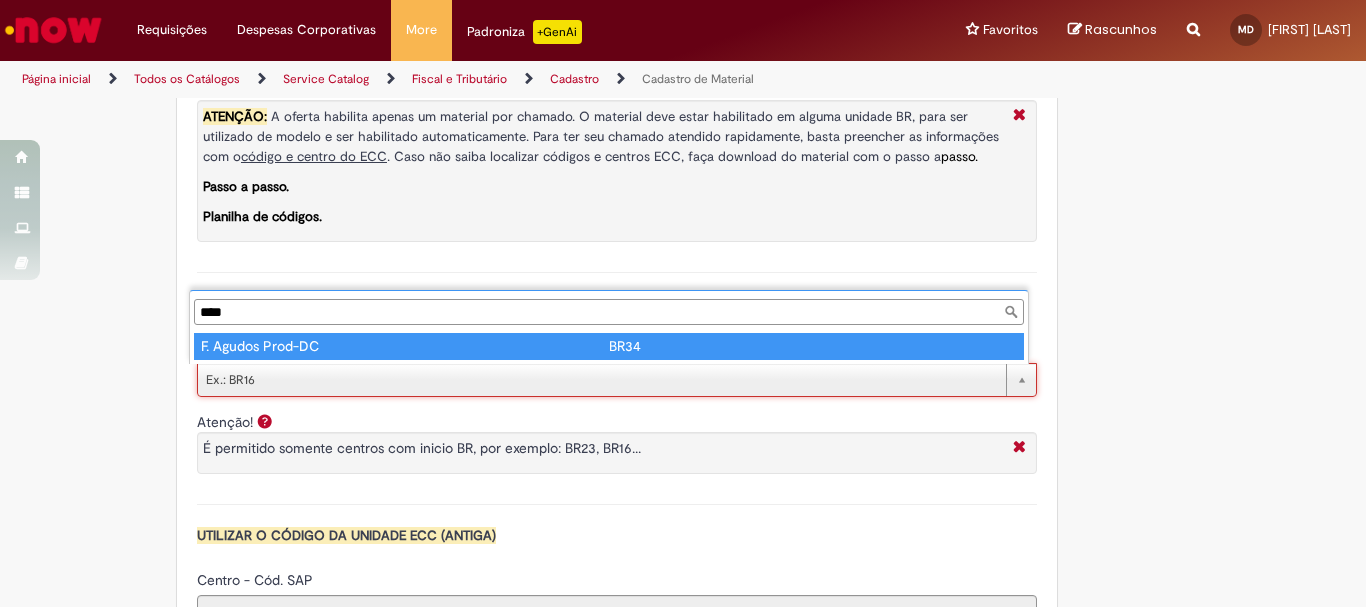 type on "****" 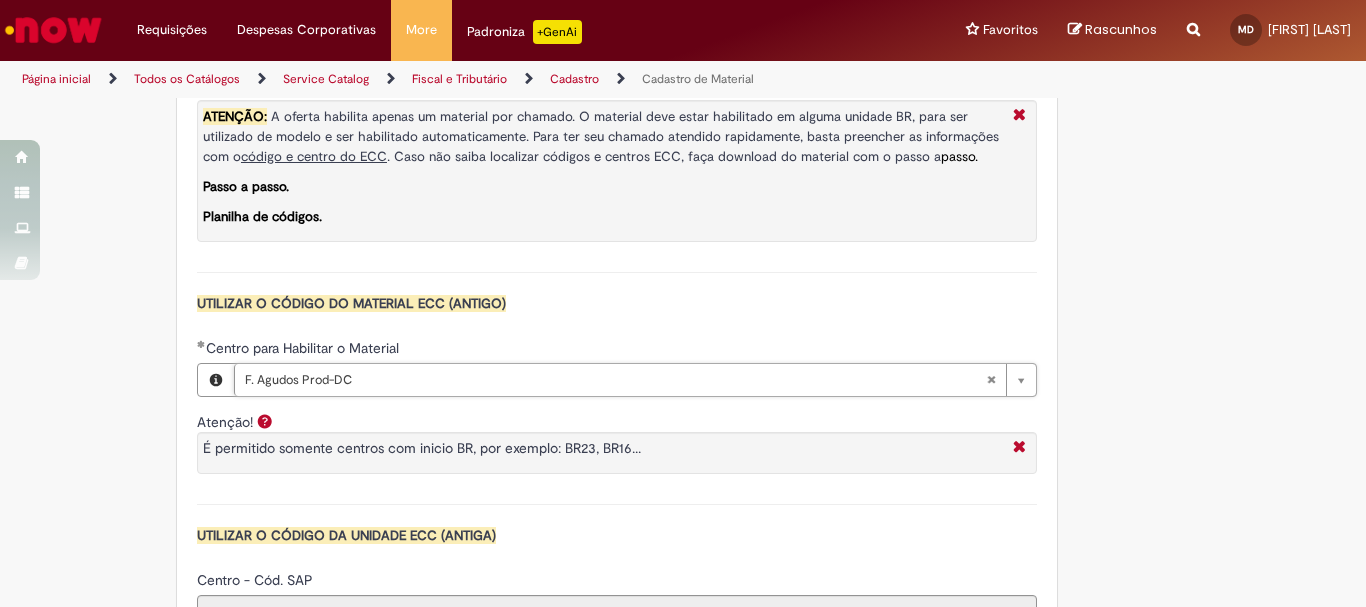 type 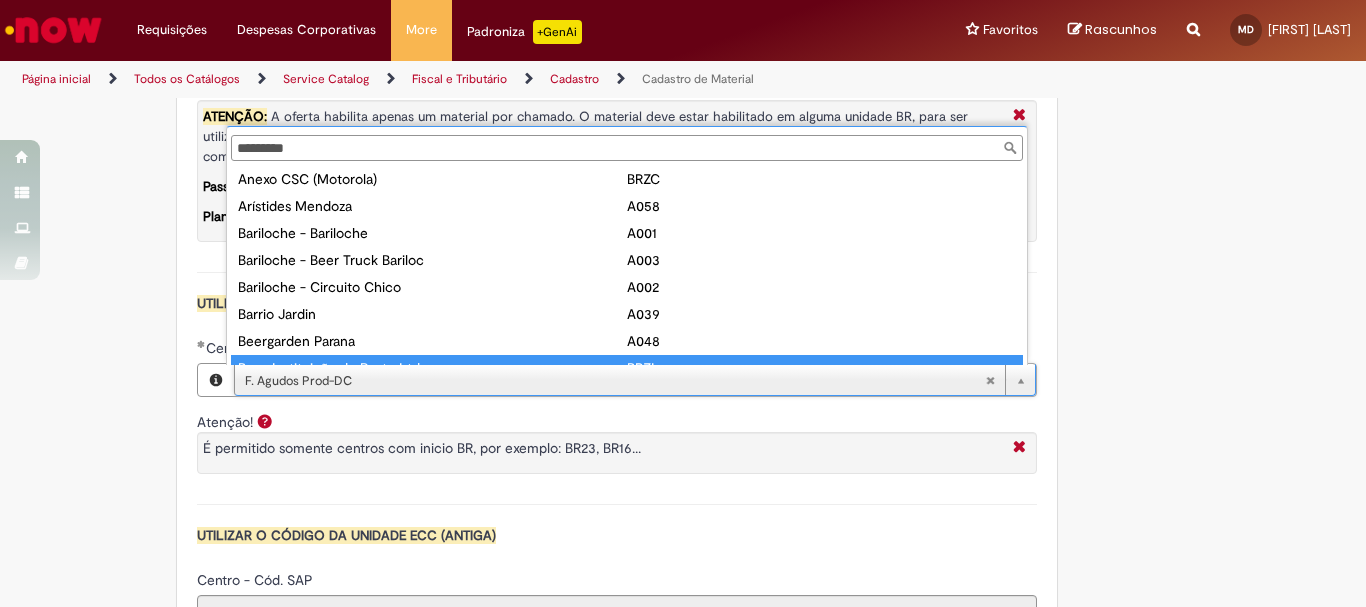 scroll, scrollTop: 313, scrollLeft: 0, axis: vertical 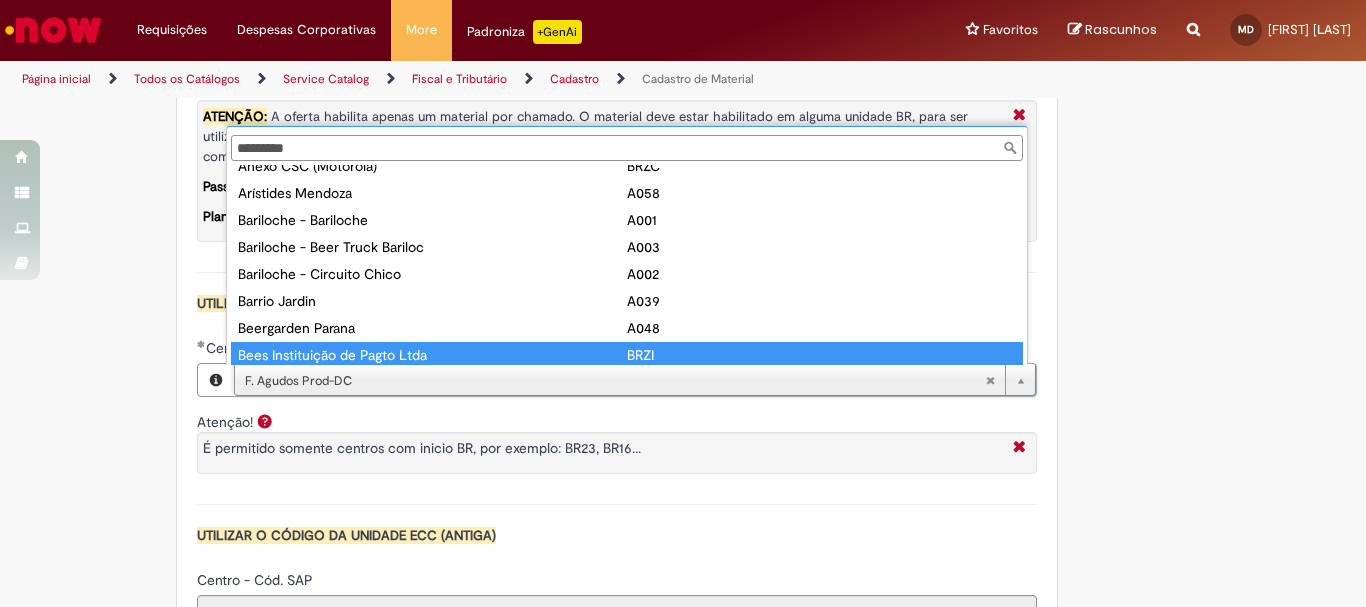 type on "**********" 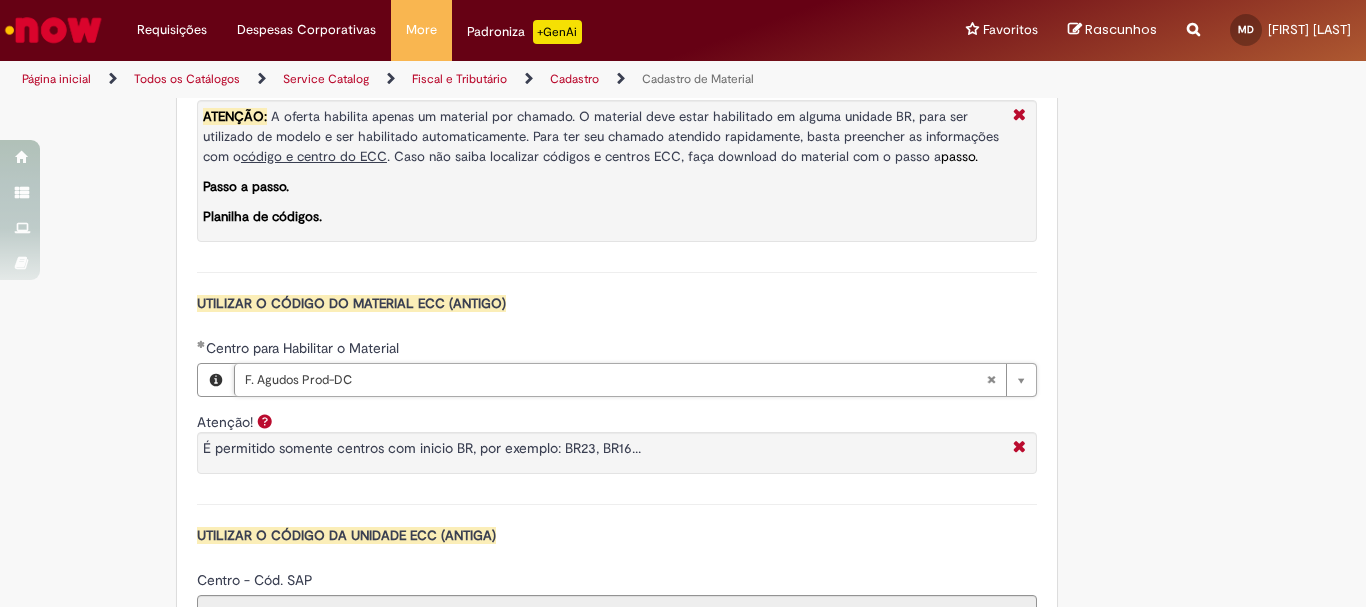 scroll, scrollTop: 0, scrollLeft: 0, axis: both 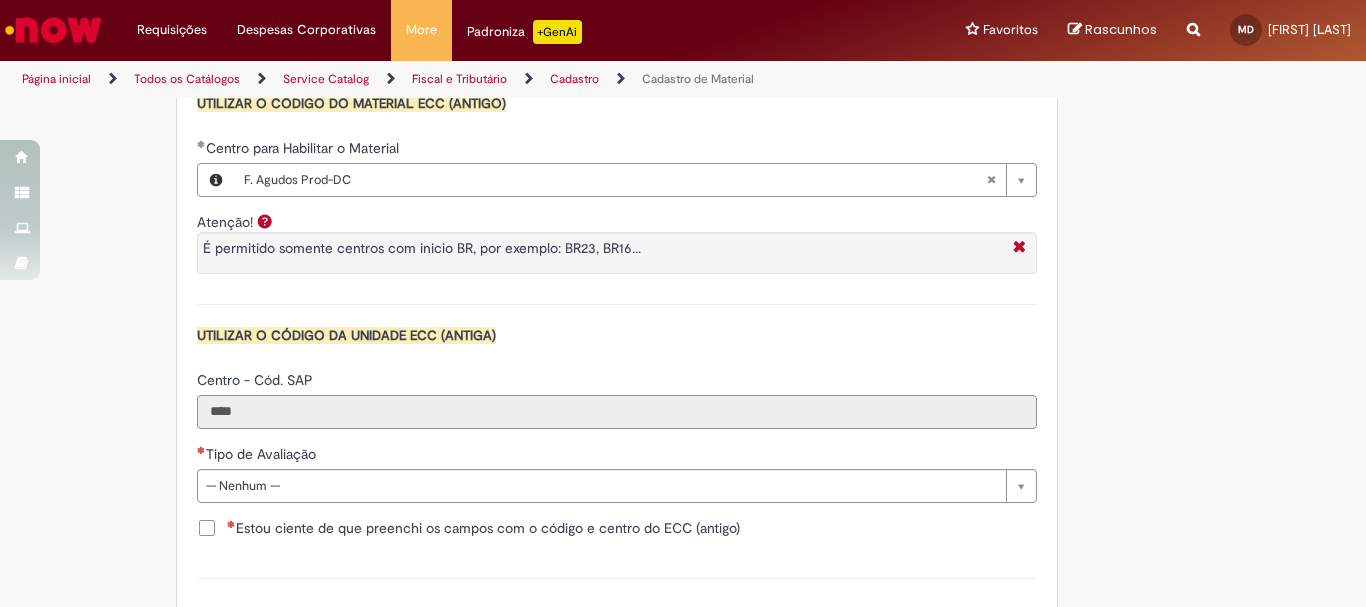 click on "****" at bounding box center [617, 412] 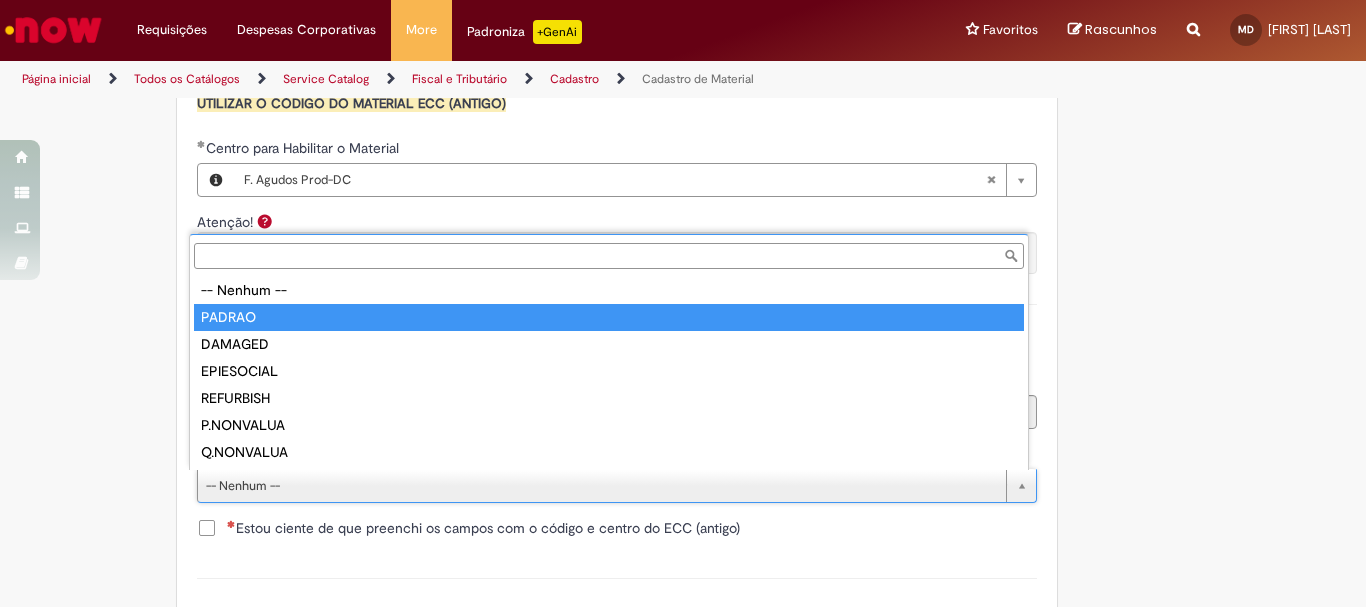 type on "******" 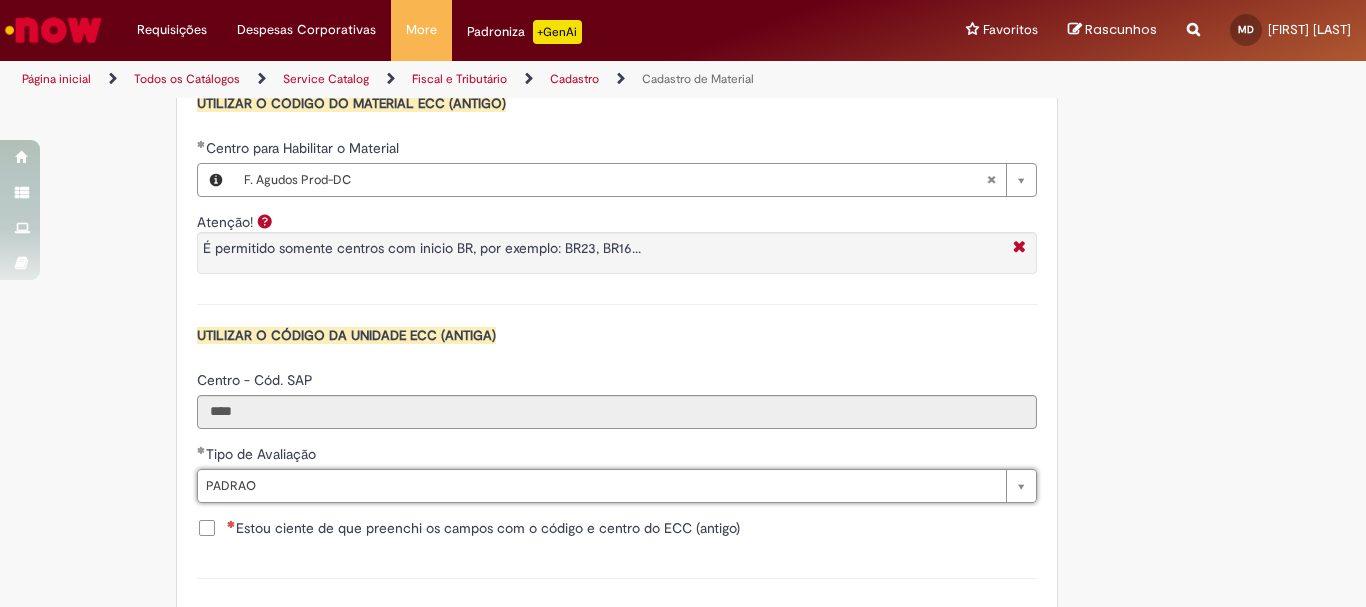 drag, startPoint x: 70, startPoint y: 464, endPoint x: 81, endPoint y: 458, distance: 12.529964 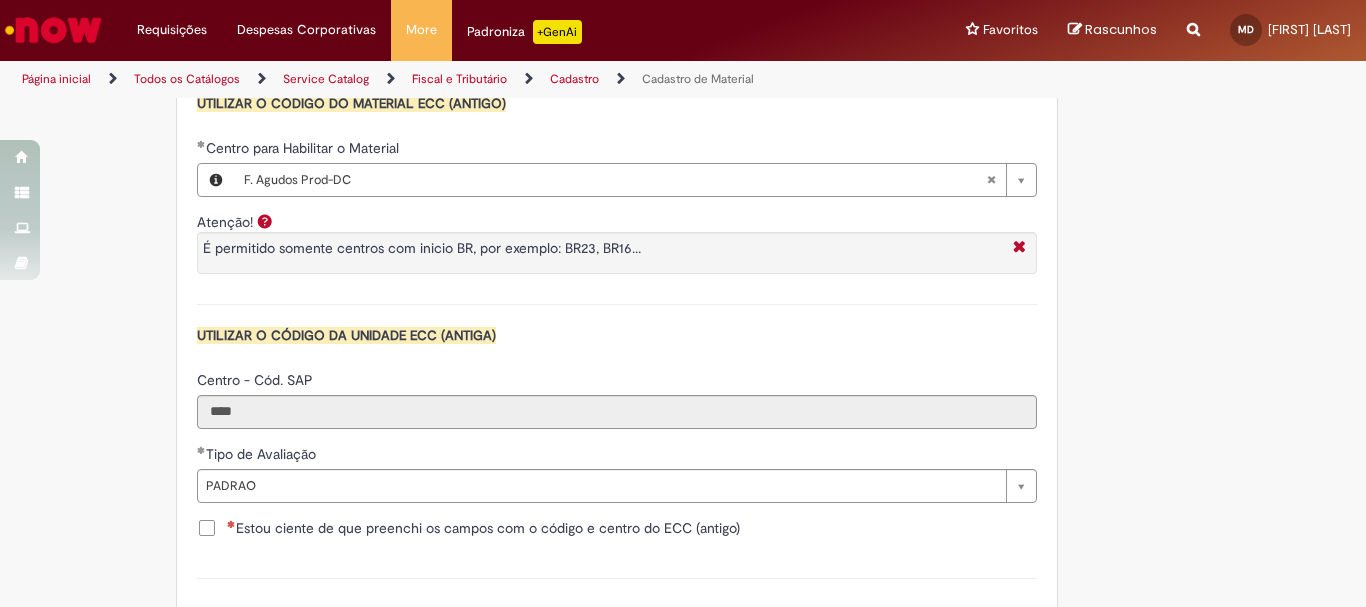 click on "Estou ciente de que preenchi os campos com o código e centro do ECC  (antigo)" at bounding box center (483, 528) 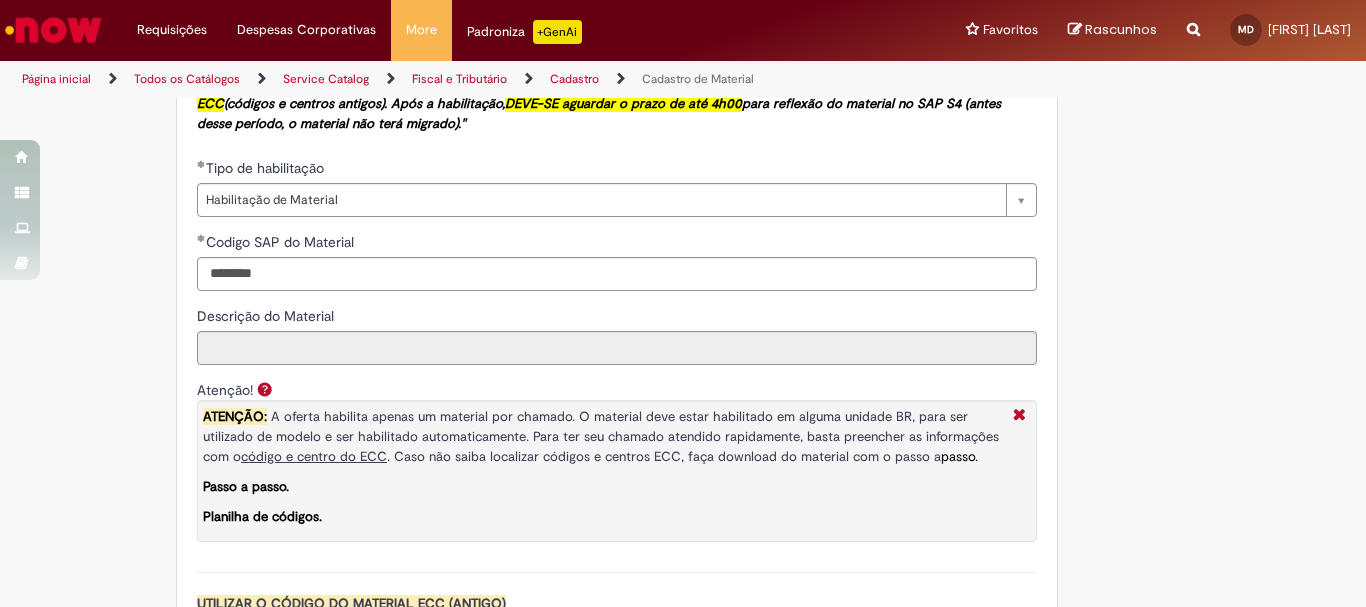 scroll, scrollTop: 1300, scrollLeft: 0, axis: vertical 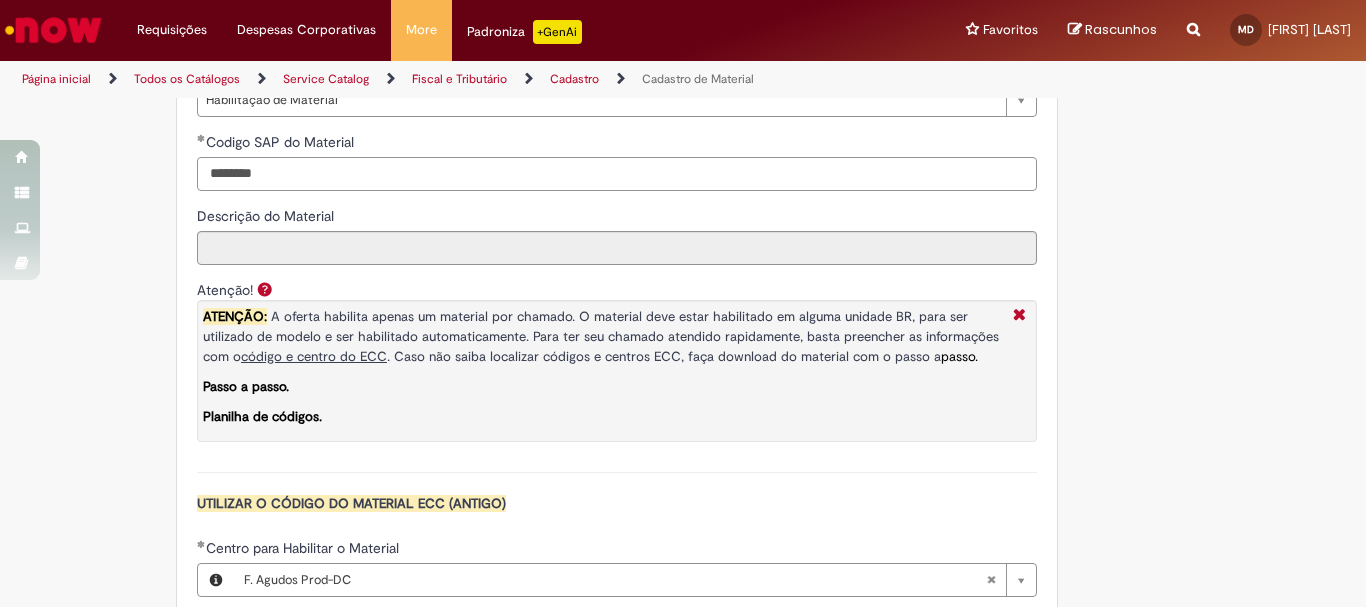 click on "********" at bounding box center (617, 174) 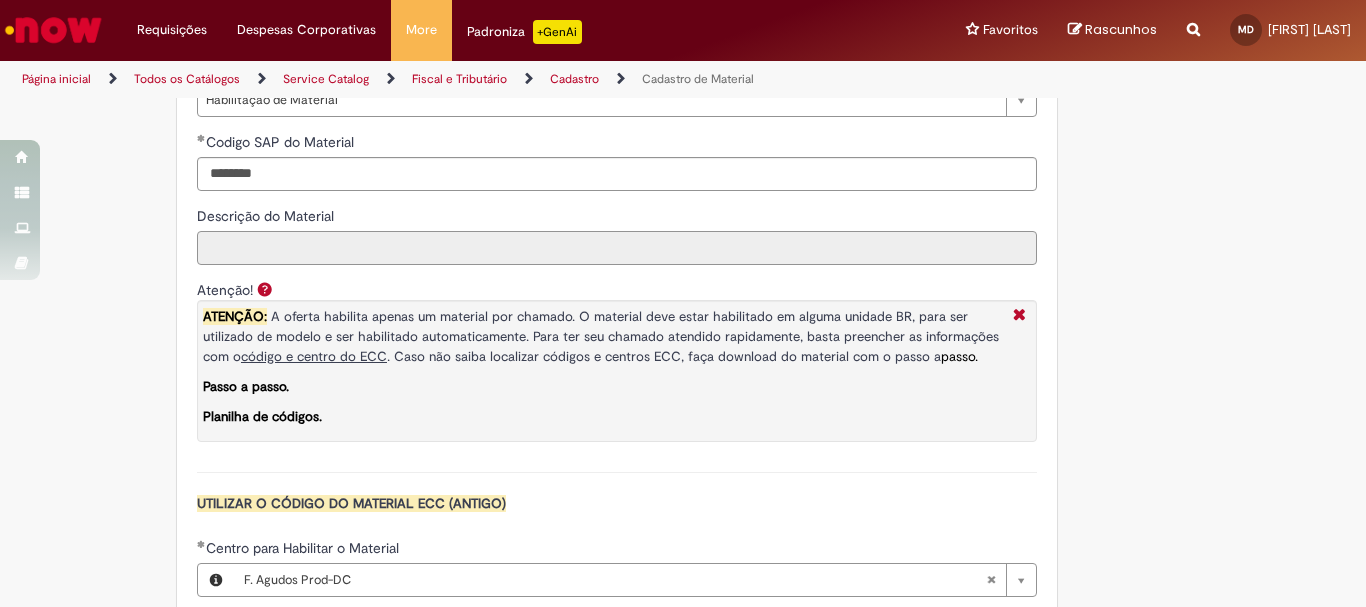click on "Descrição do Material" at bounding box center [617, 248] 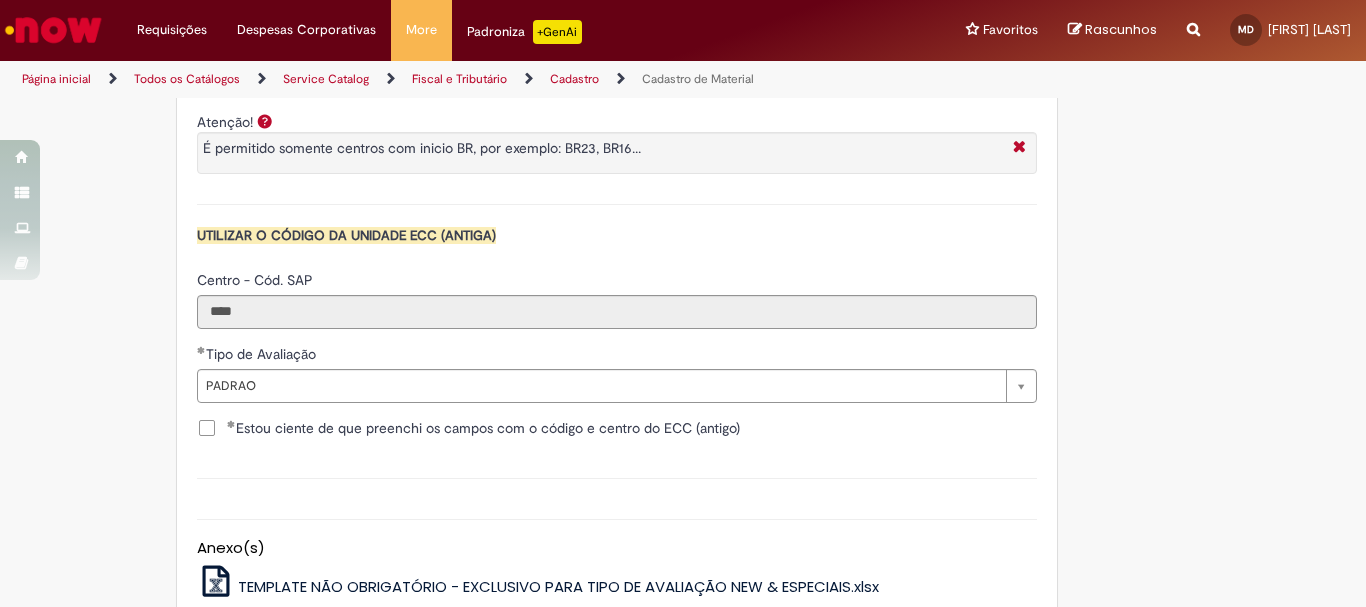 scroll, scrollTop: 2100, scrollLeft: 0, axis: vertical 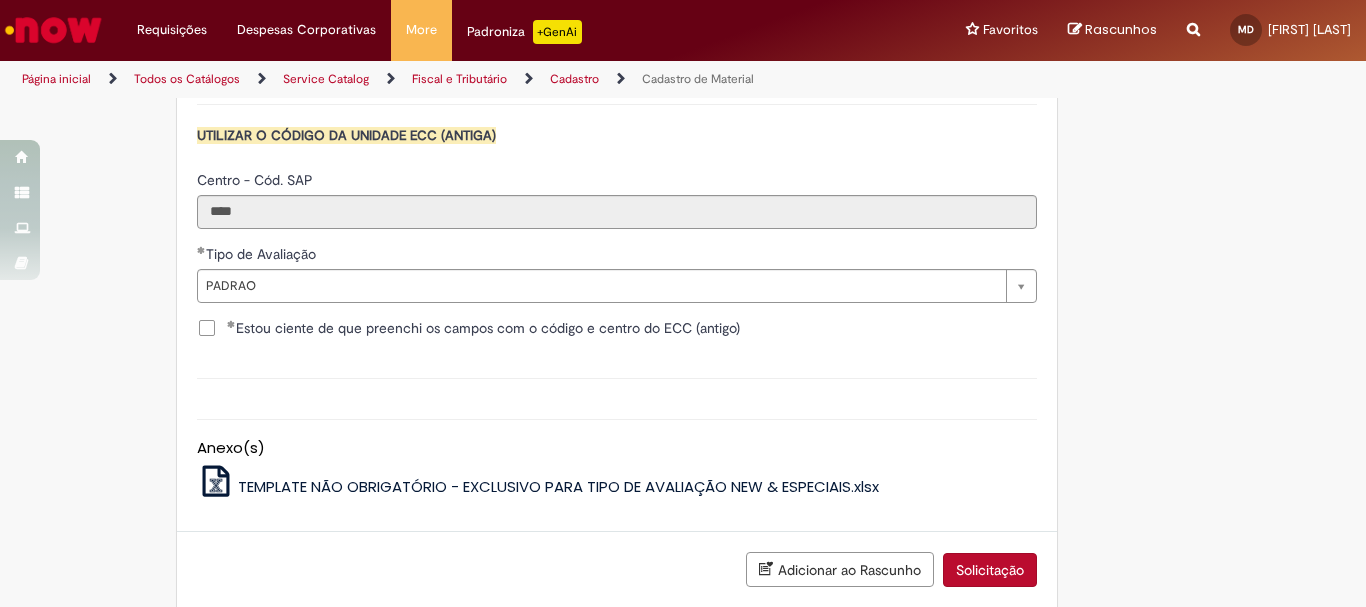 click on "Solicitação" at bounding box center (990, 570) 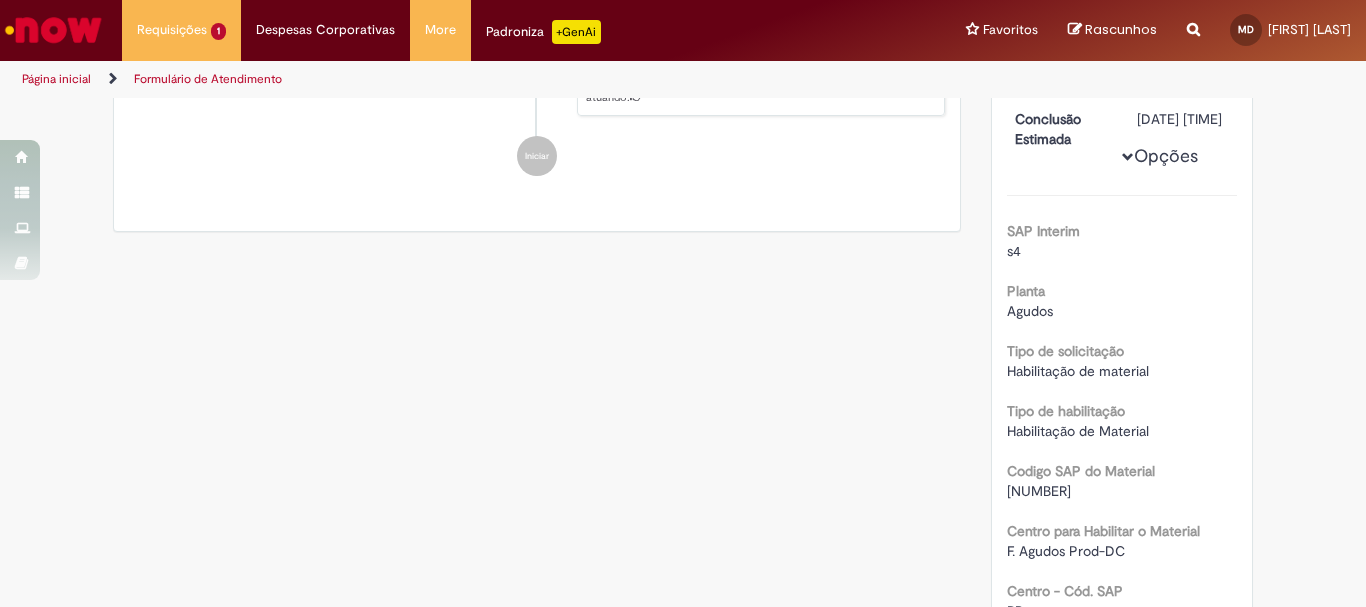 scroll, scrollTop: 0, scrollLeft: 0, axis: both 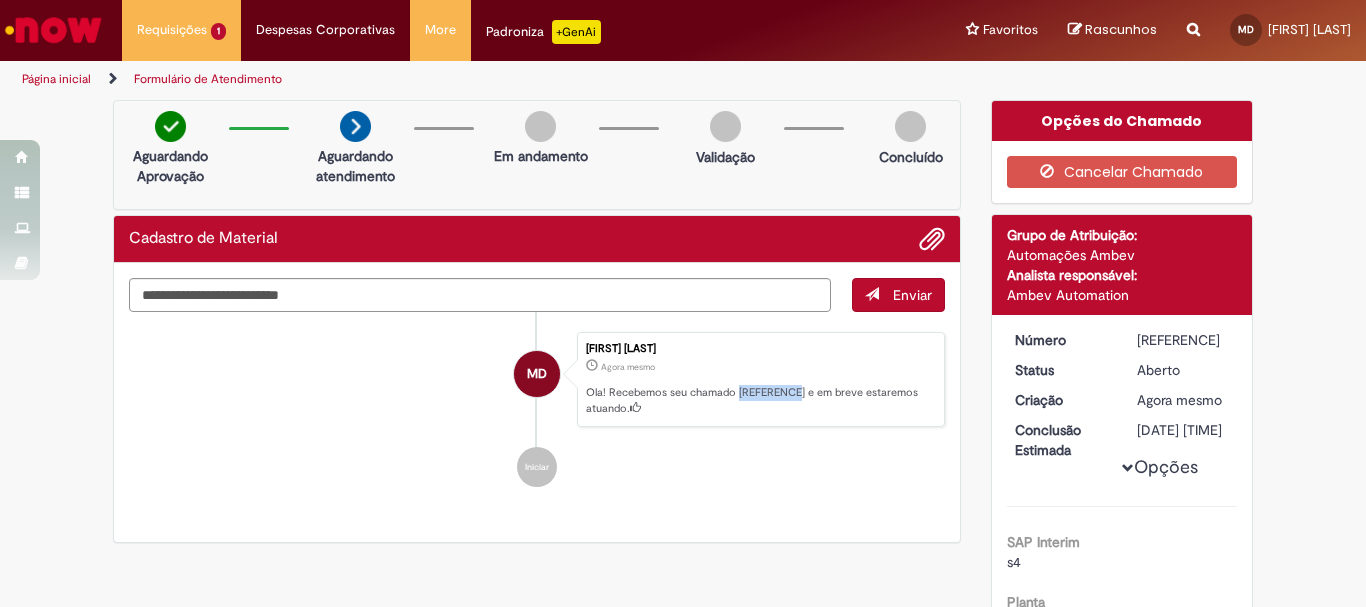 drag, startPoint x: 787, startPoint y: 392, endPoint x: 732, endPoint y: 396, distance: 55.145264 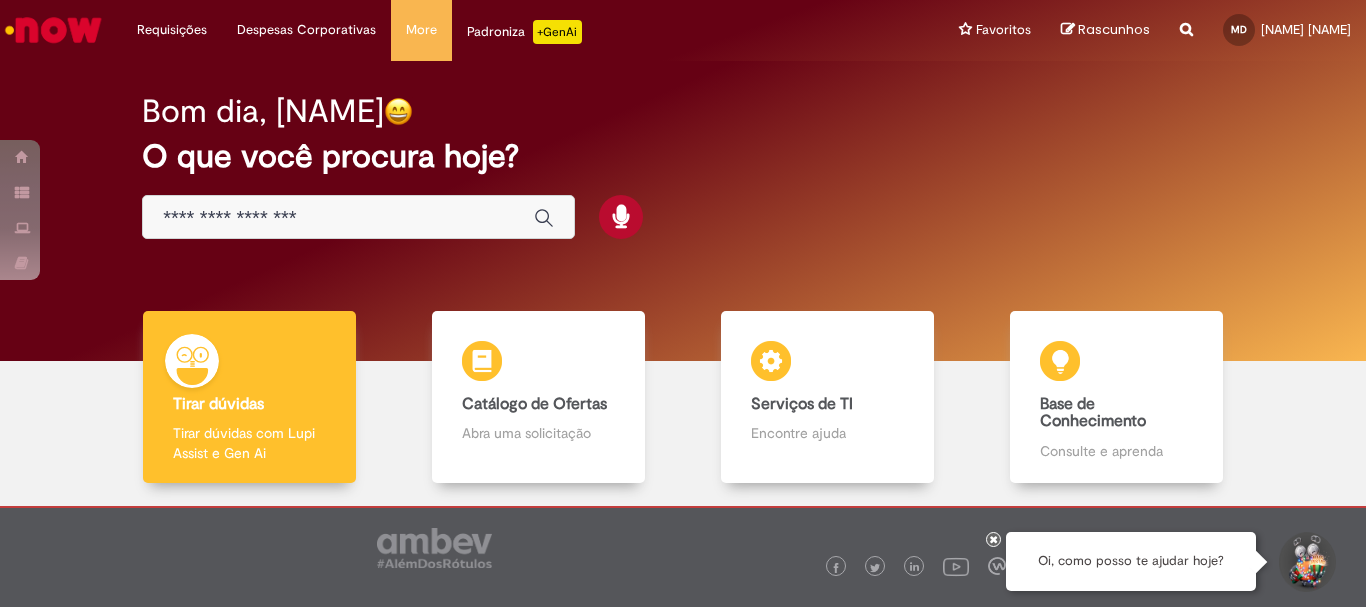scroll, scrollTop: 0, scrollLeft: 0, axis: both 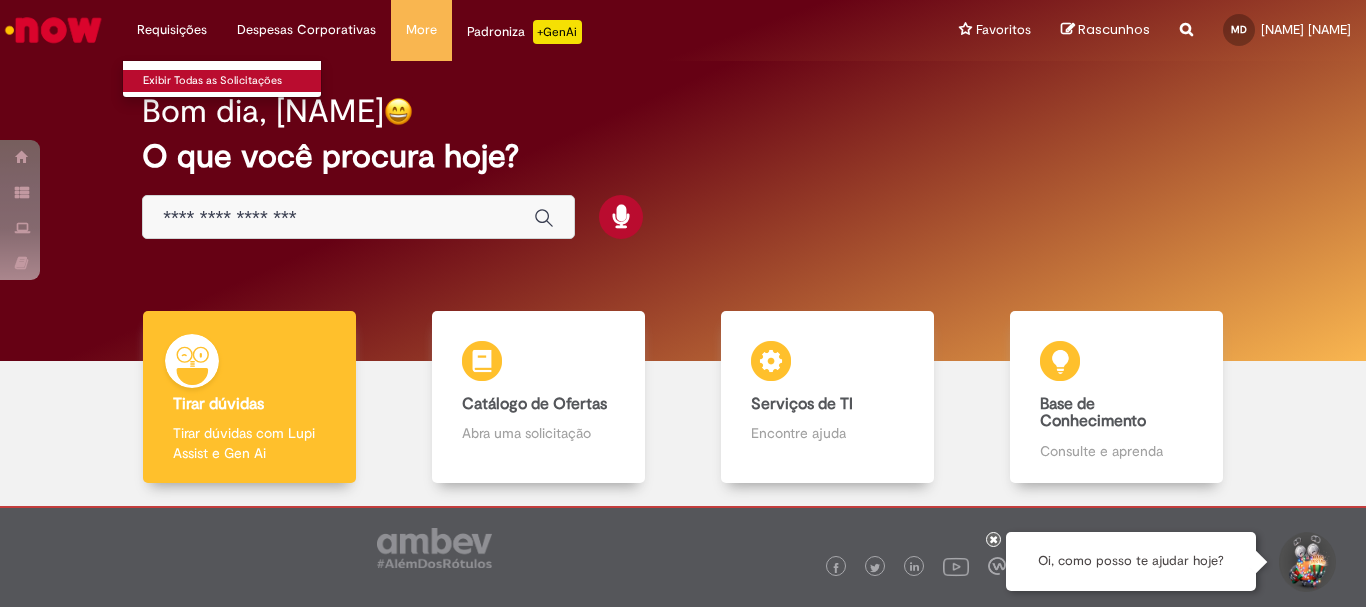 click on "Exibir Todas as Solicitações" at bounding box center (233, 81) 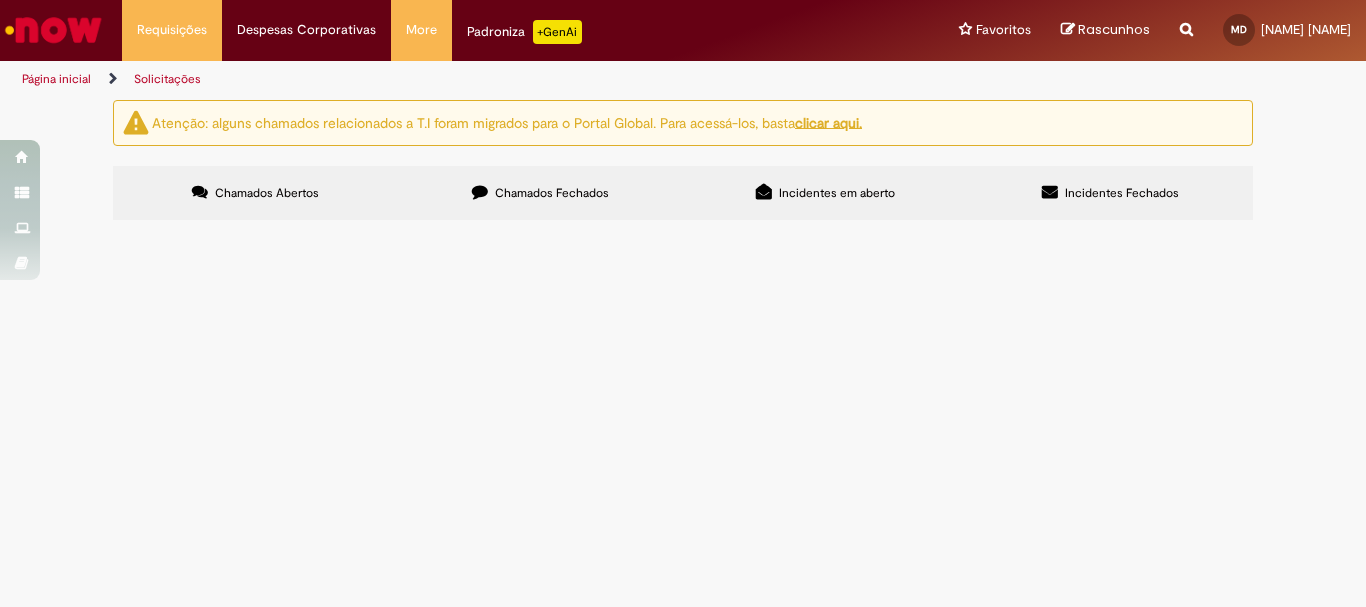 click on "Chamados Fechados" at bounding box center [552, 193] 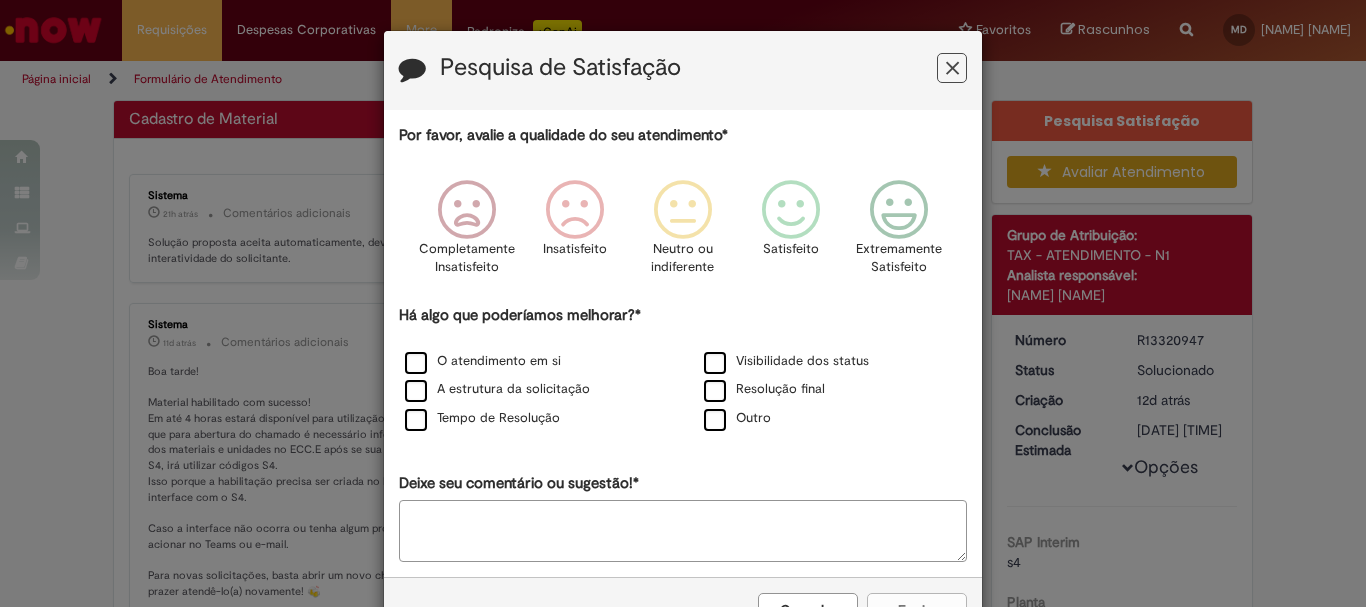 click at bounding box center [952, 68] 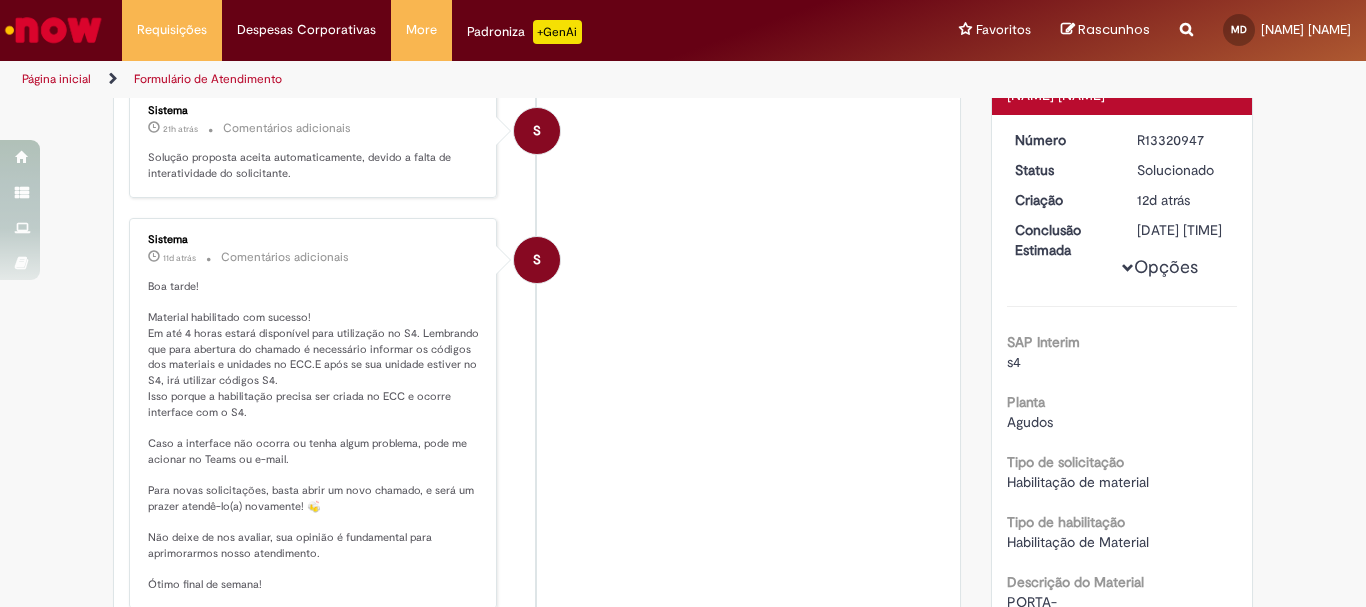 scroll, scrollTop: 0, scrollLeft: 0, axis: both 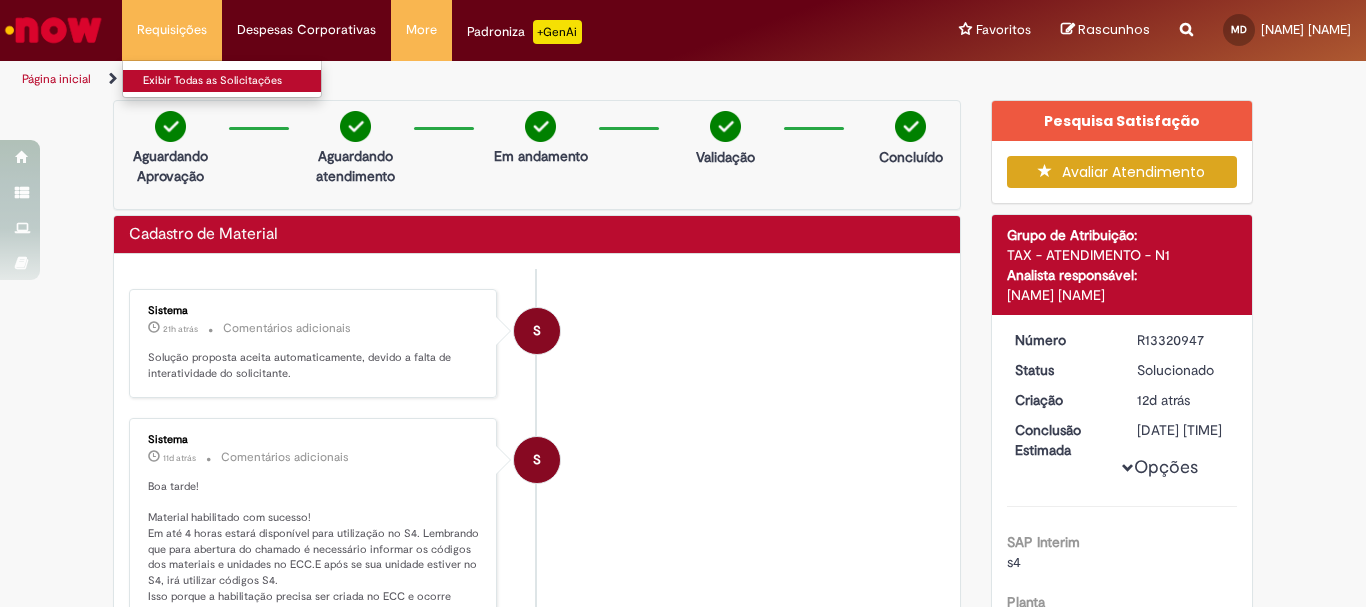 click on "Exibir Todas as Solicitações" at bounding box center (233, 81) 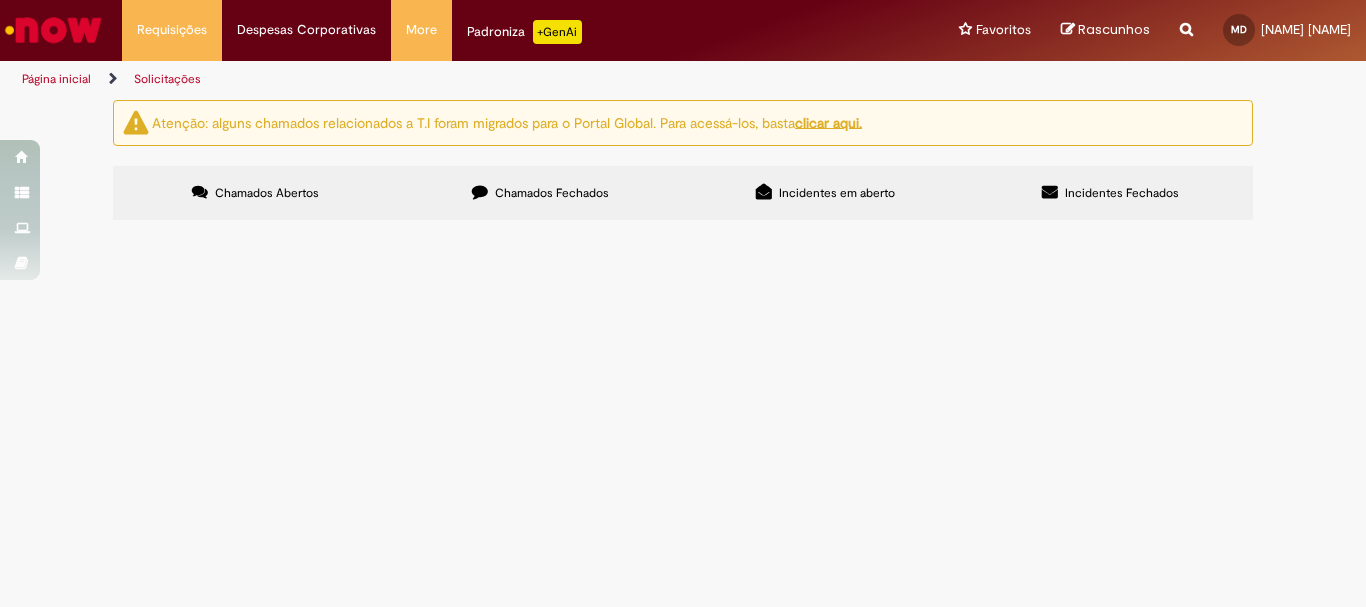 click on "Chamados Fechados" at bounding box center [552, 193] 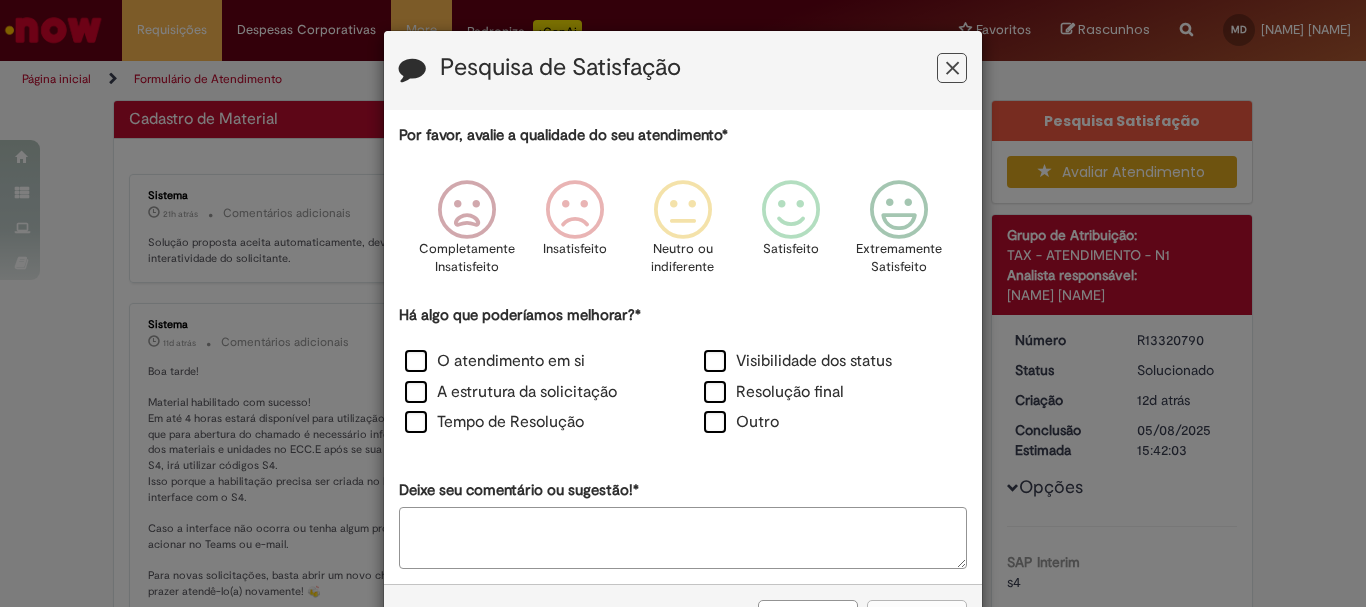 click at bounding box center [952, 68] 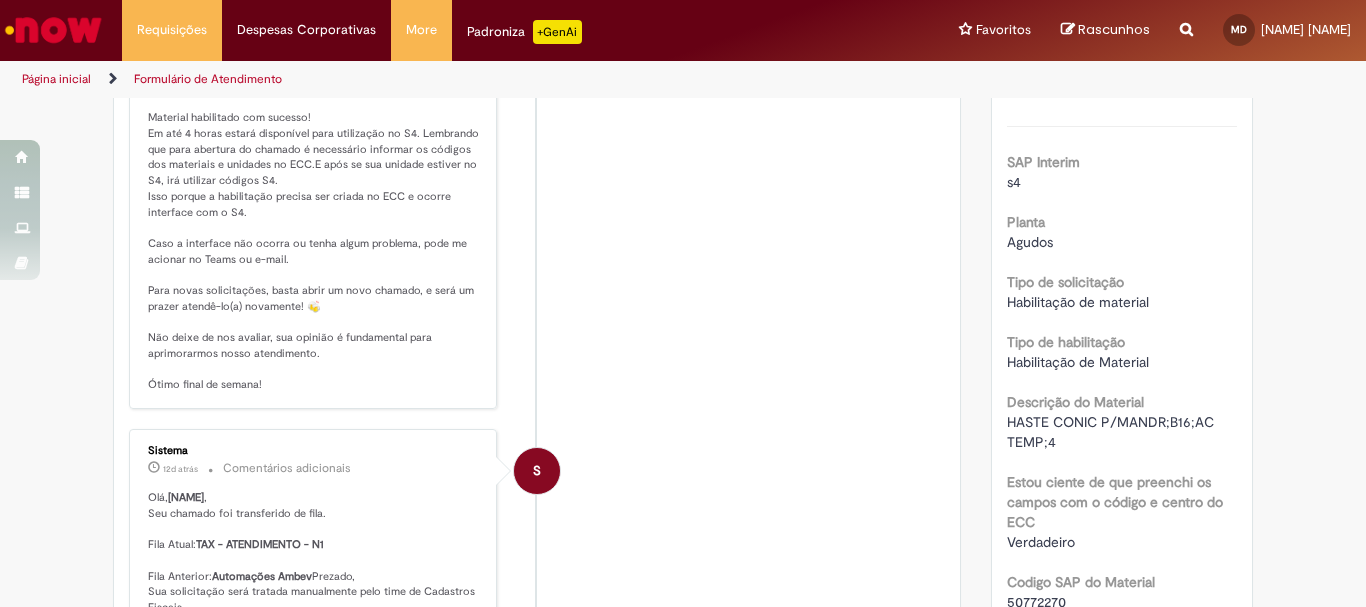 scroll, scrollTop: 200, scrollLeft: 0, axis: vertical 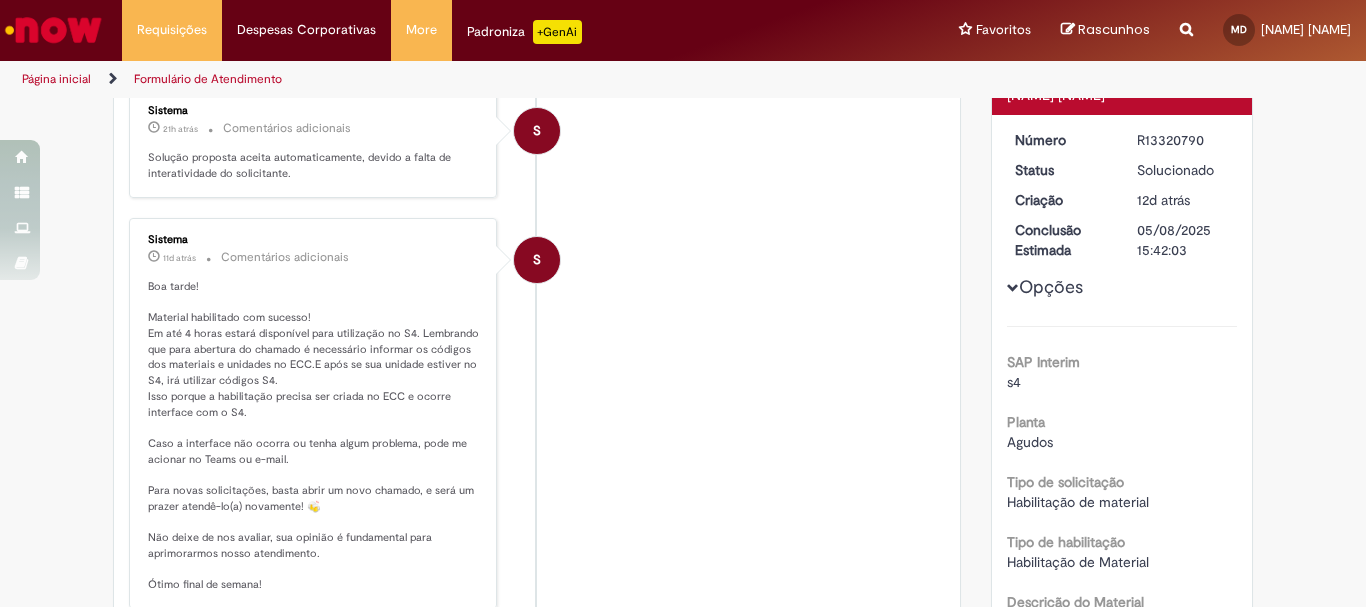 click on "Opções" at bounding box center [0, 0] 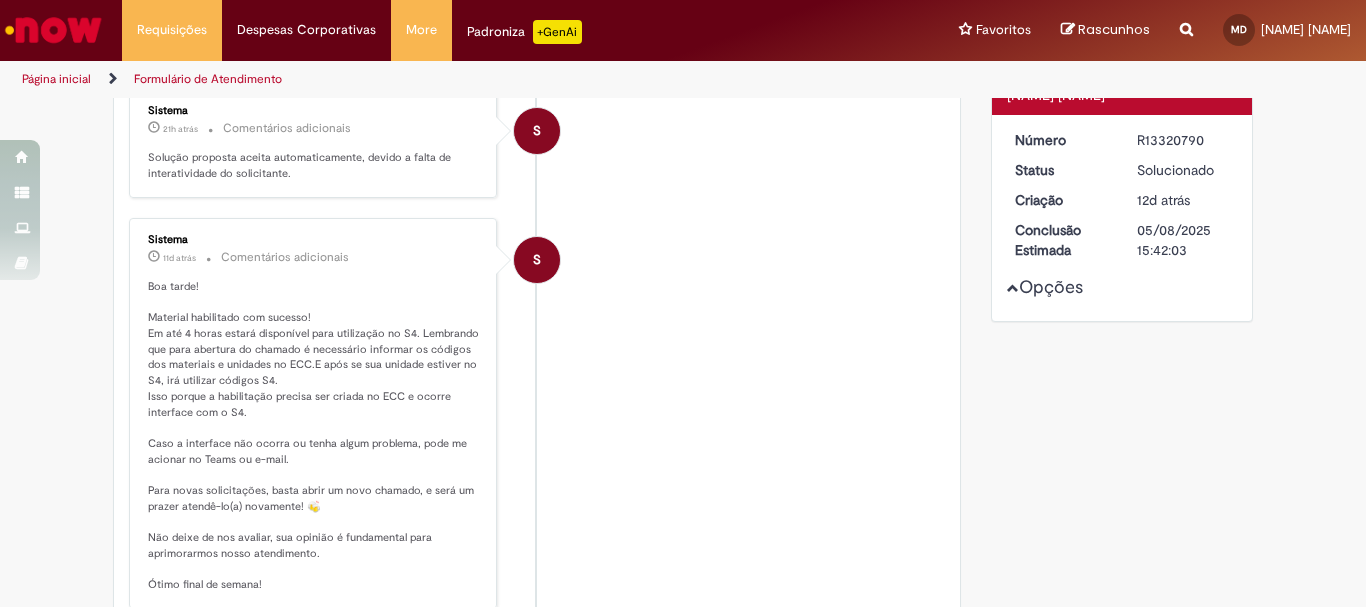 click at bounding box center (1013, 288) 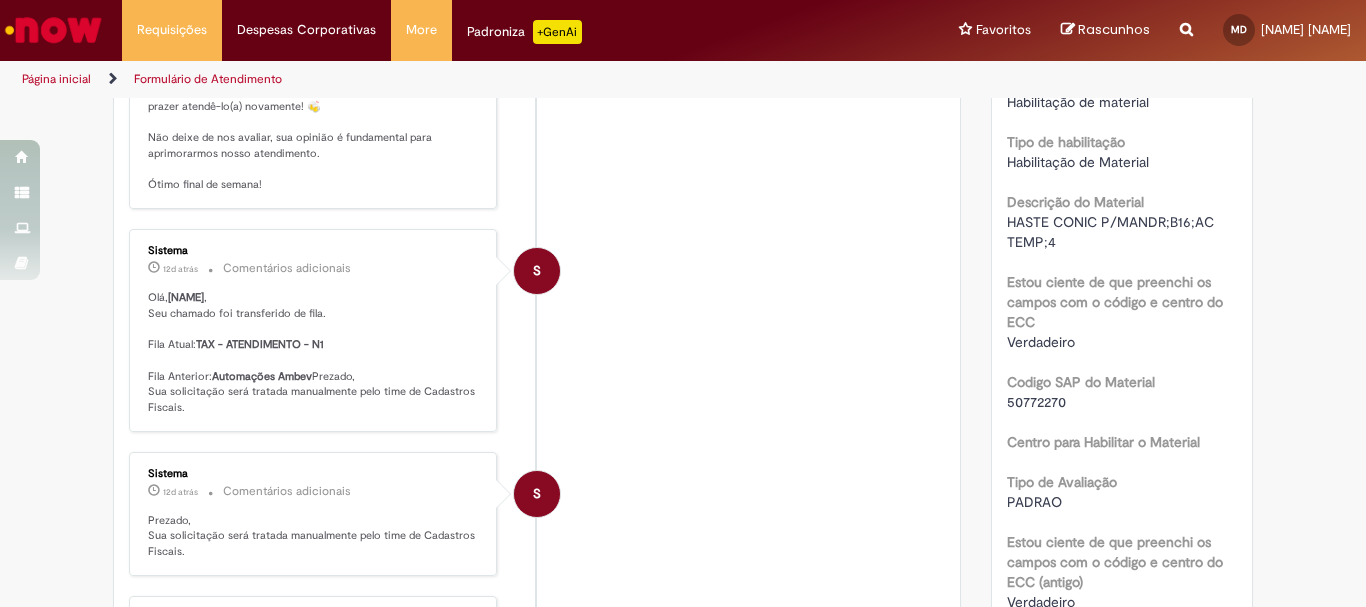 scroll, scrollTop: 800, scrollLeft: 0, axis: vertical 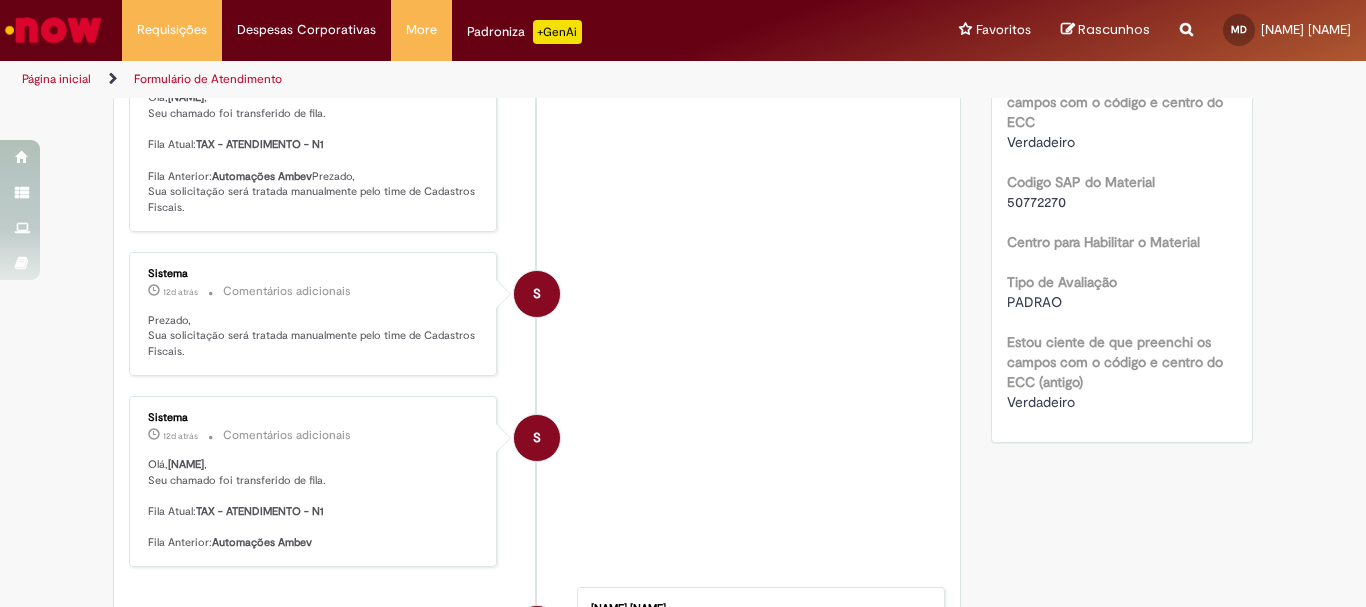 click on "Tipo de Avaliação
PADRAO" at bounding box center (1122, 289) 